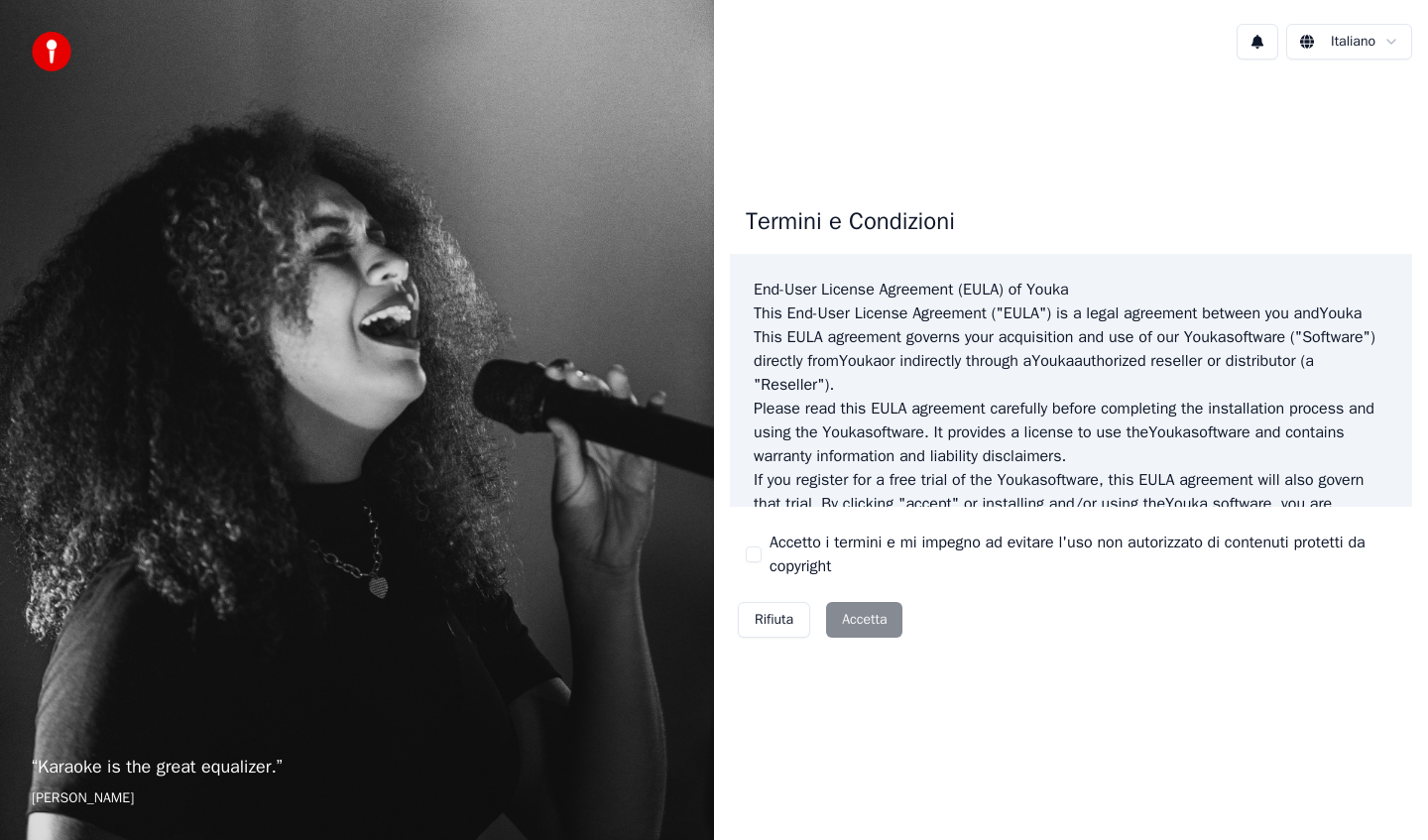 scroll, scrollTop: 0, scrollLeft: 0, axis: both 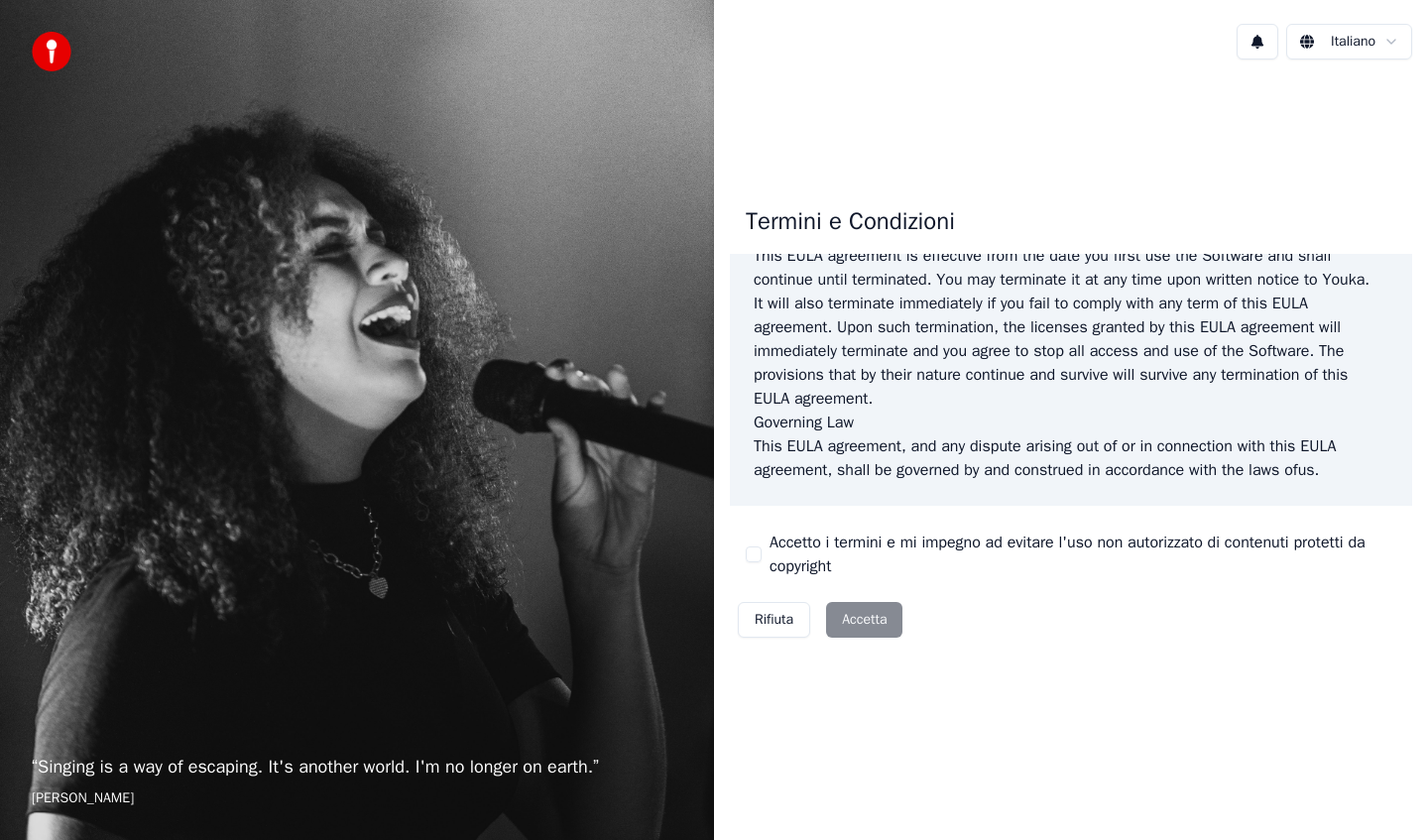 click on "Accetto i termini e mi impegno ad evitare l'uso non autorizzato di contenuti protetti da copyright" at bounding box center (754, 554) 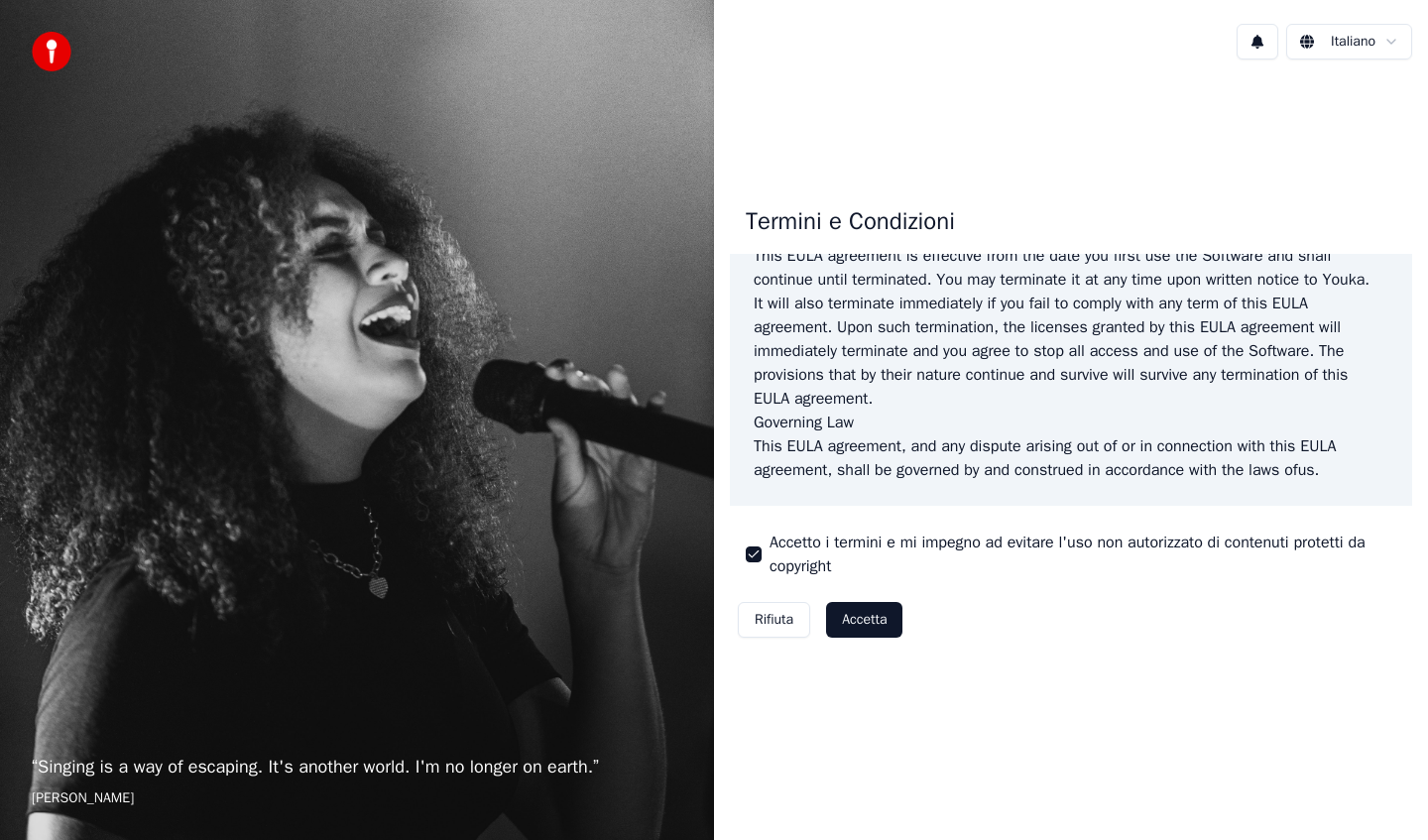 click on "Accetta" at bounding box center [864, 620] 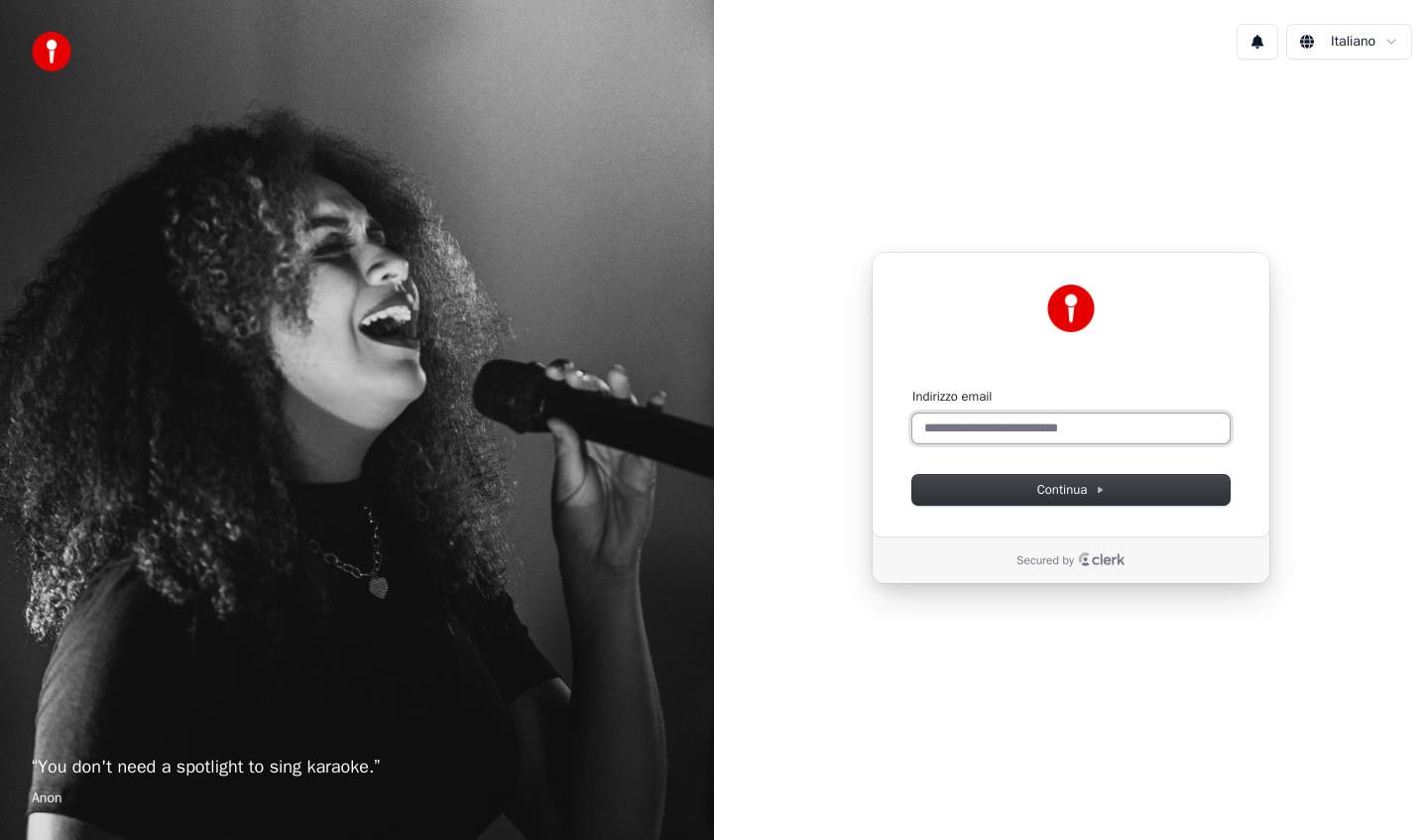 click on "Indirizzo email" at bounding box center (1071, 428) 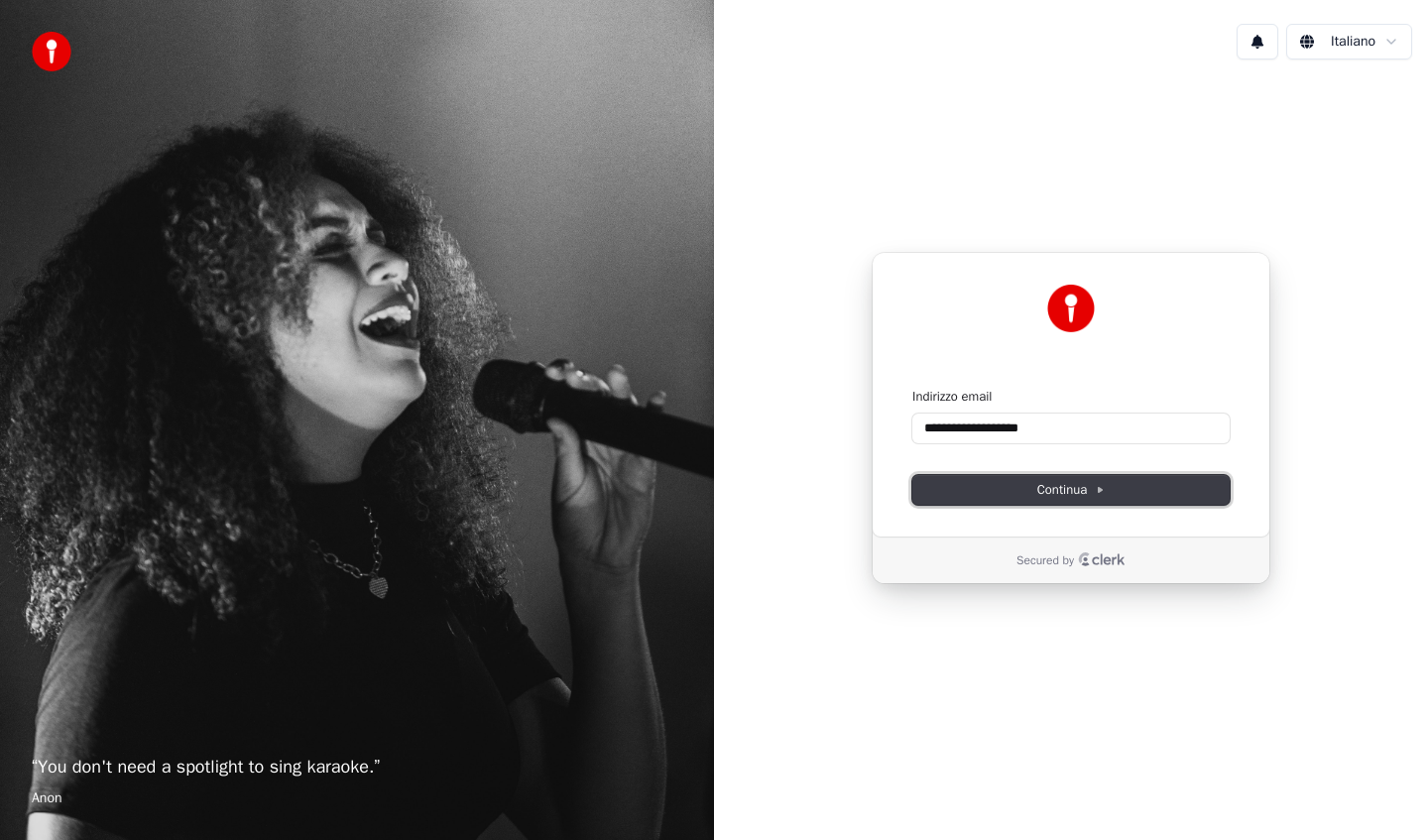 click on "Continua" at bounding box center [1071, 490] 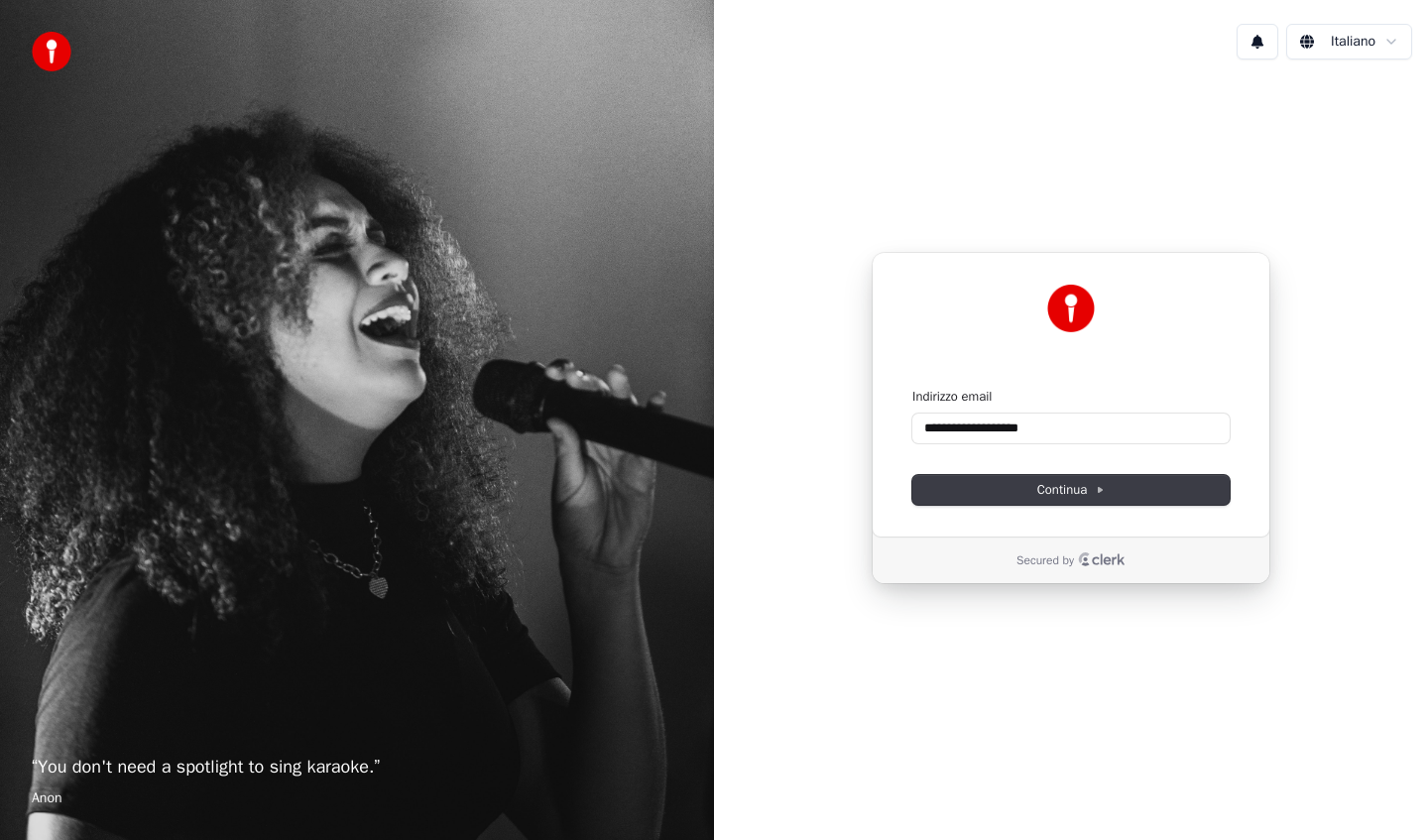 type on "**********" 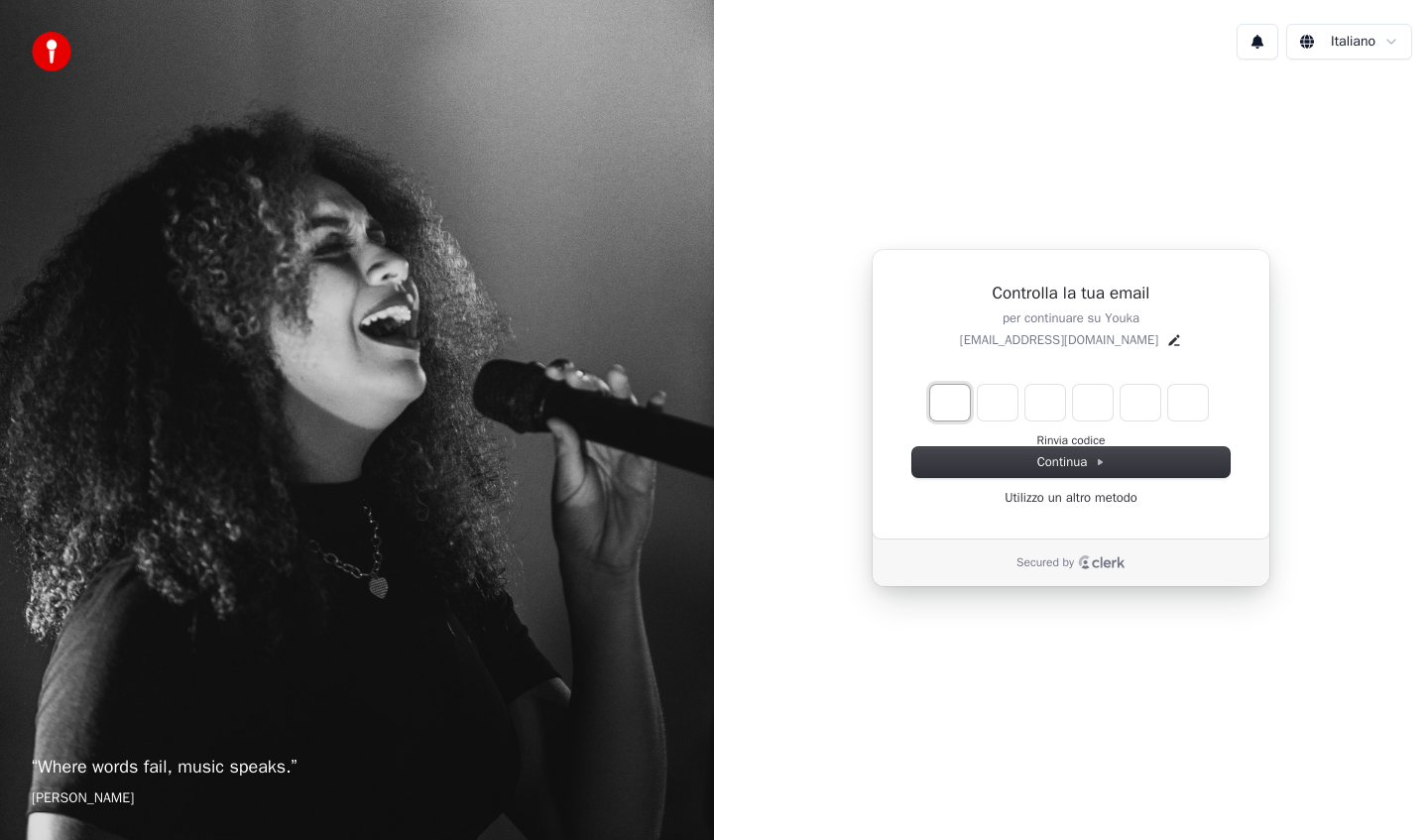 type on "*" 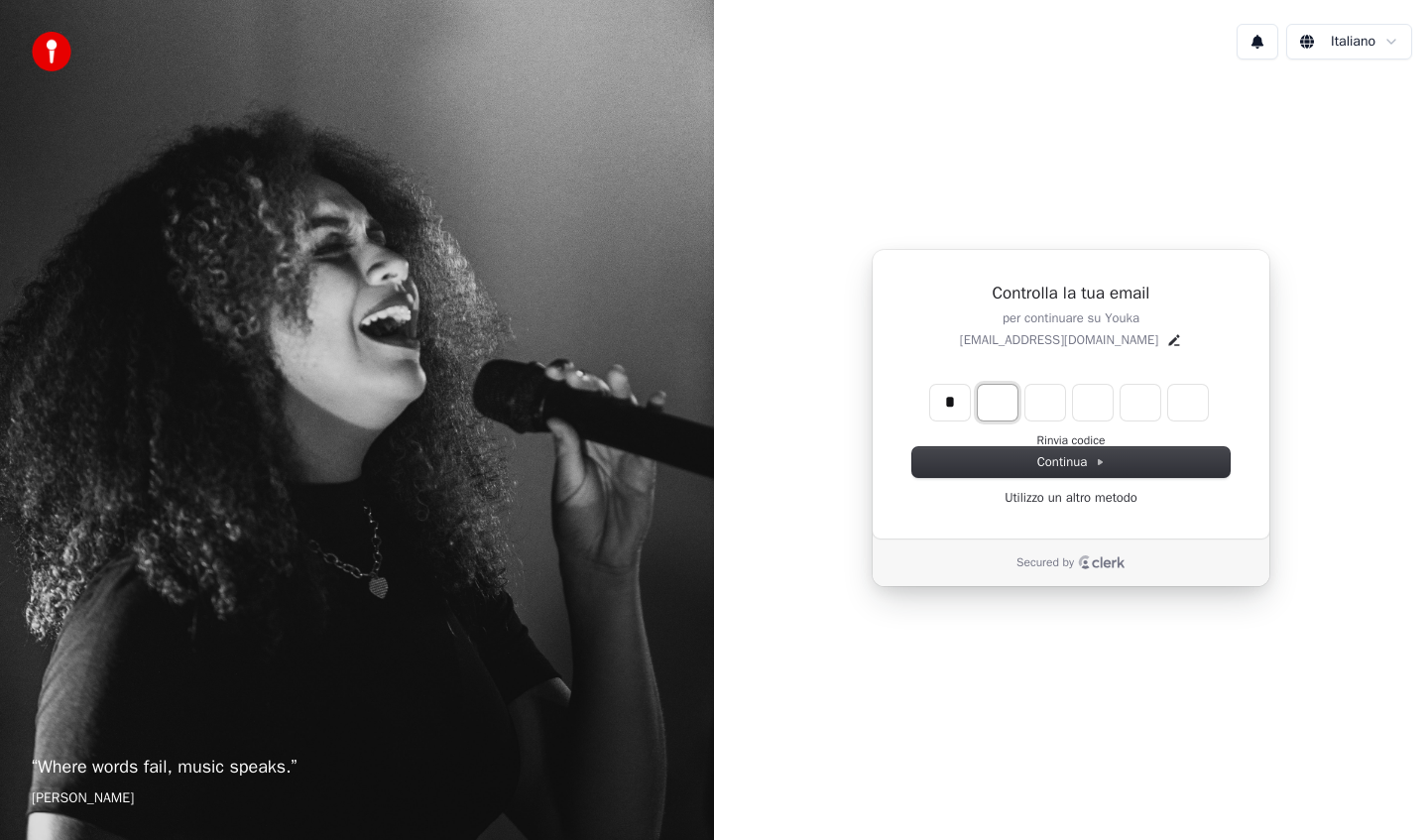 type on "*" 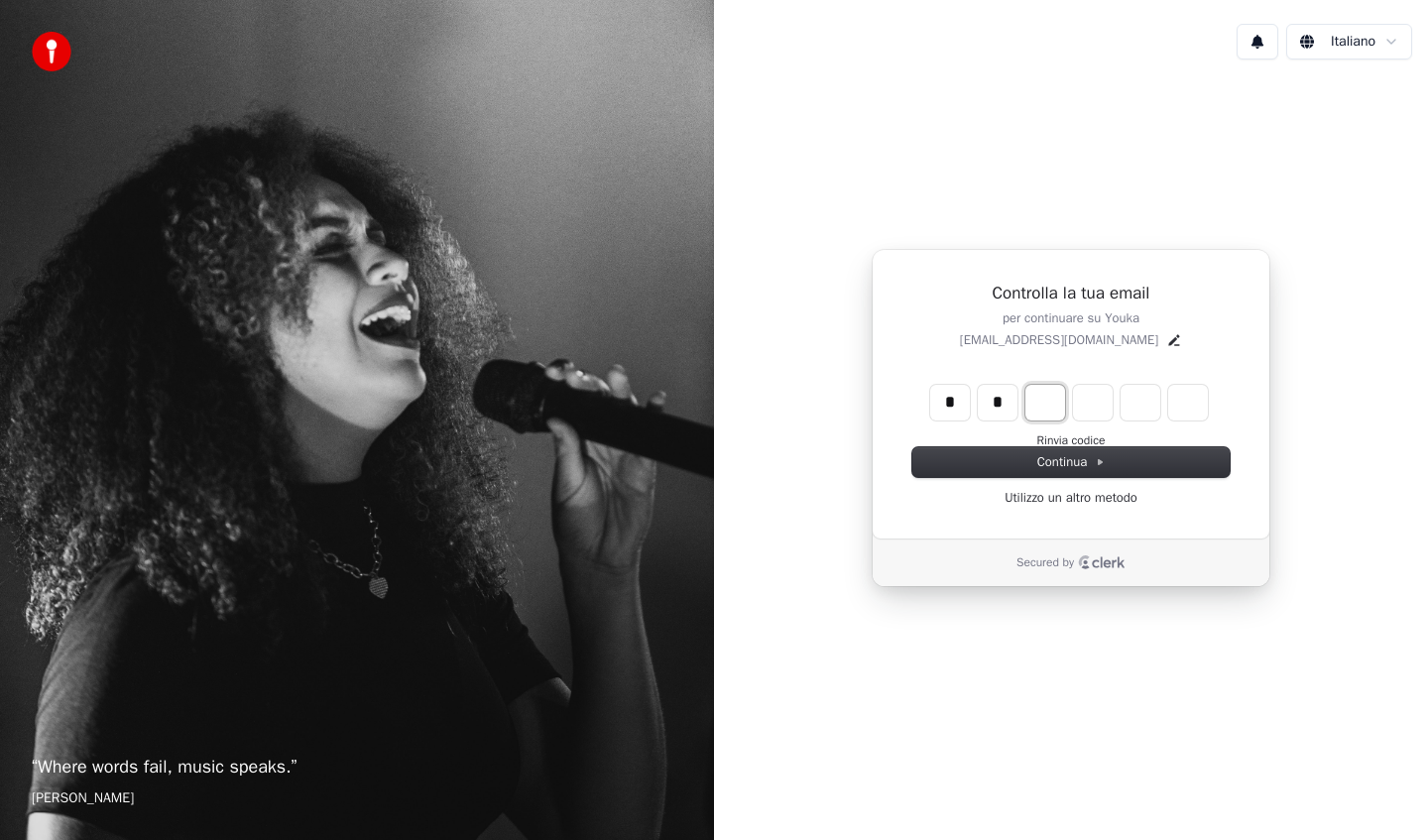 type on "**" 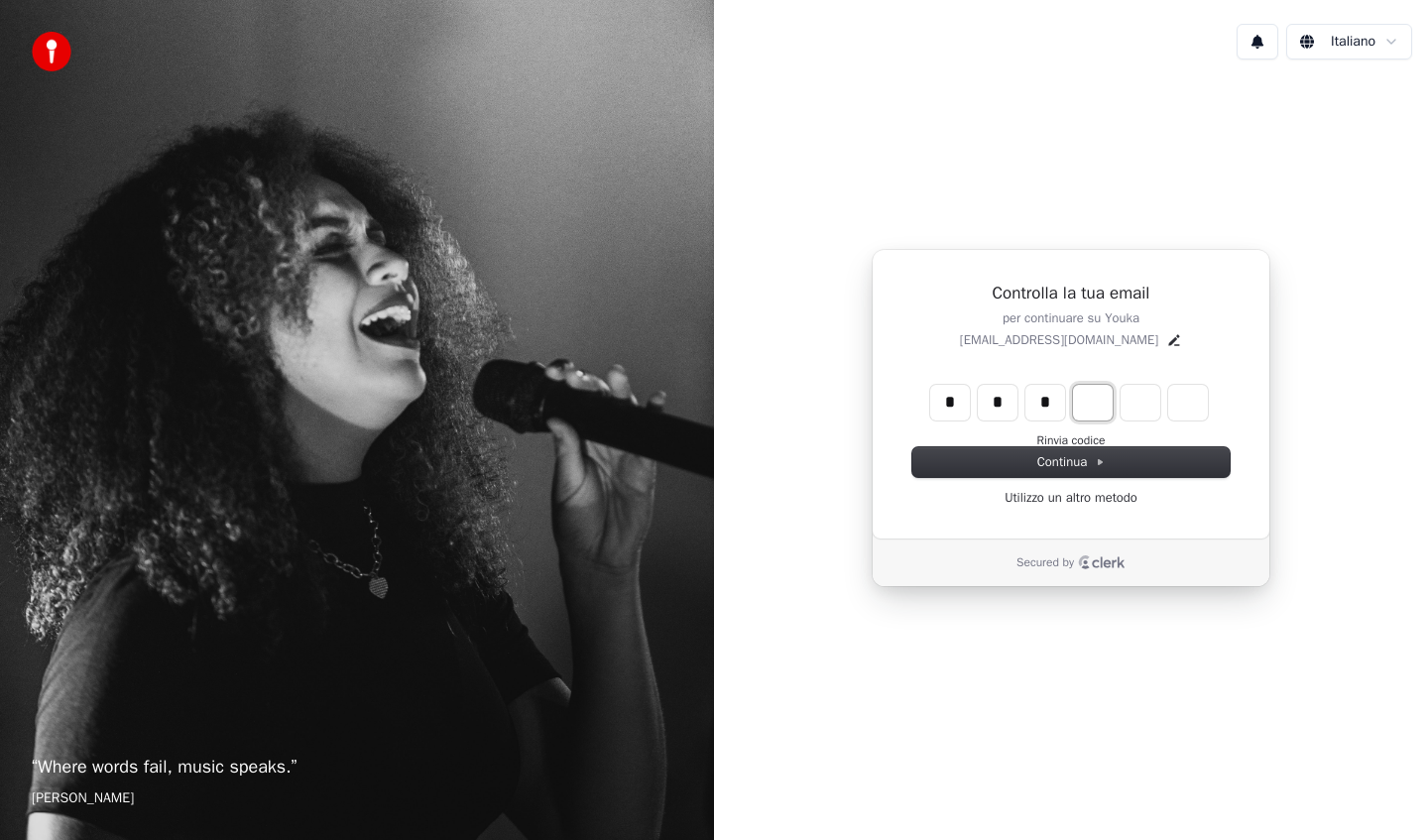 type on "***" 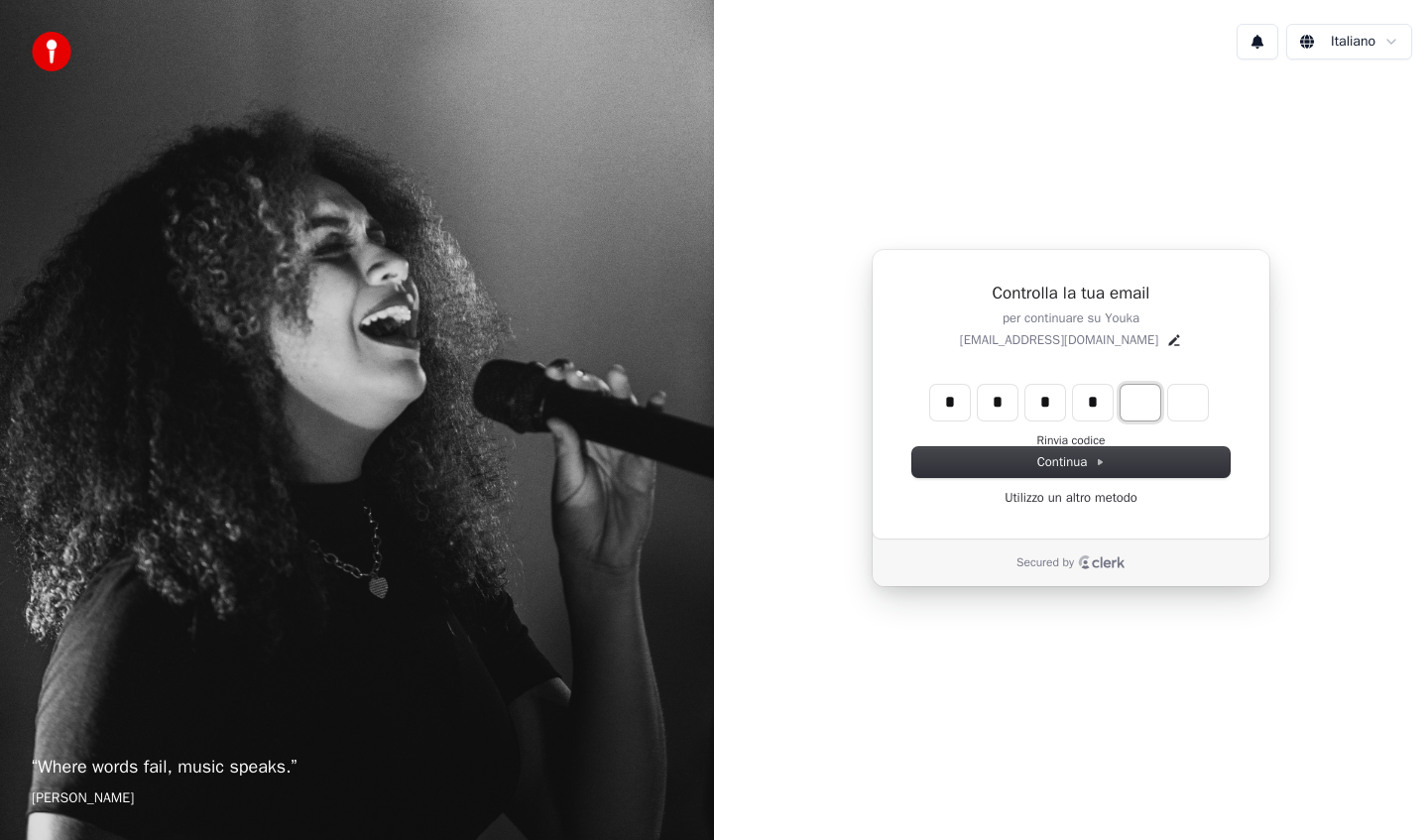 type on "****" 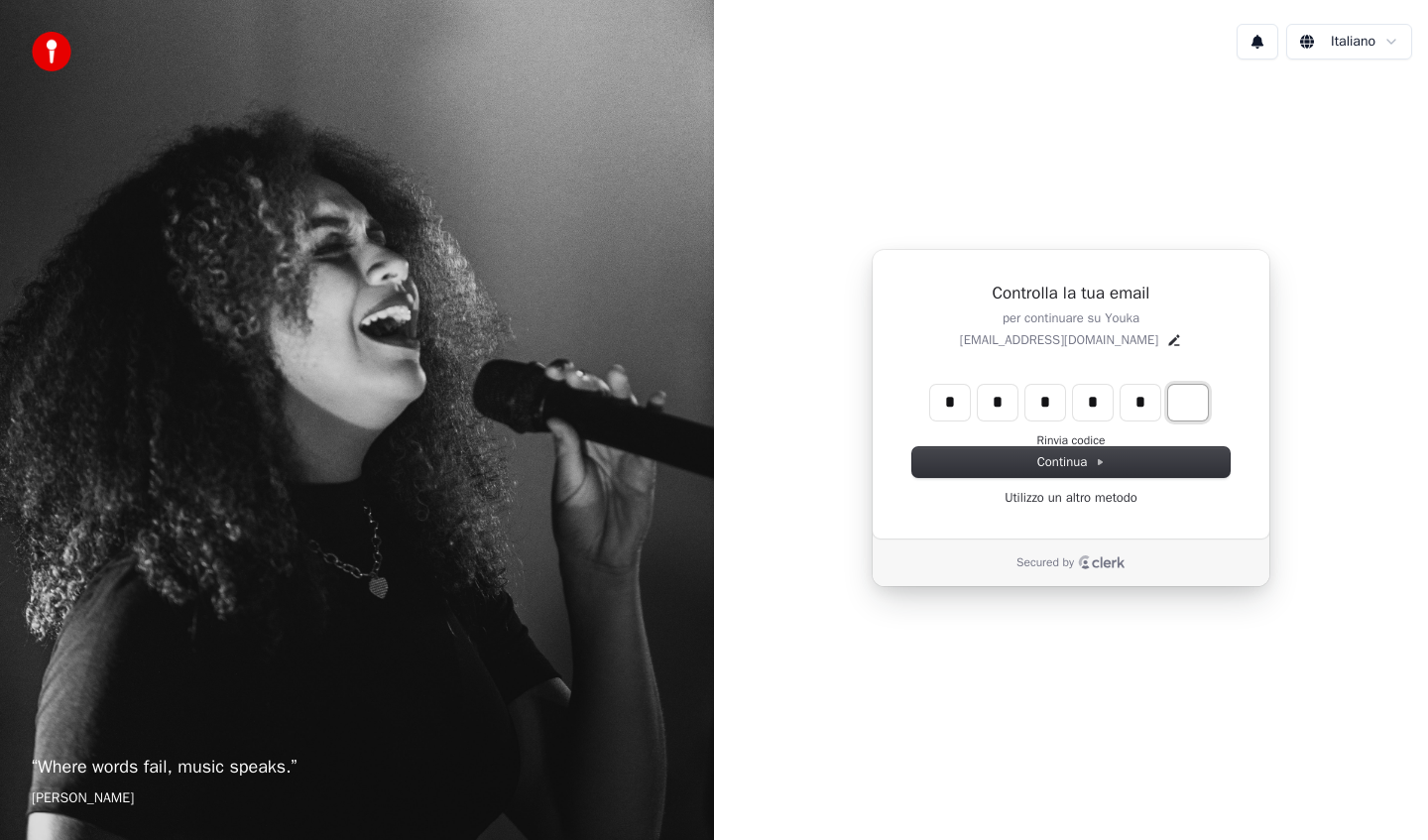 type on "******" 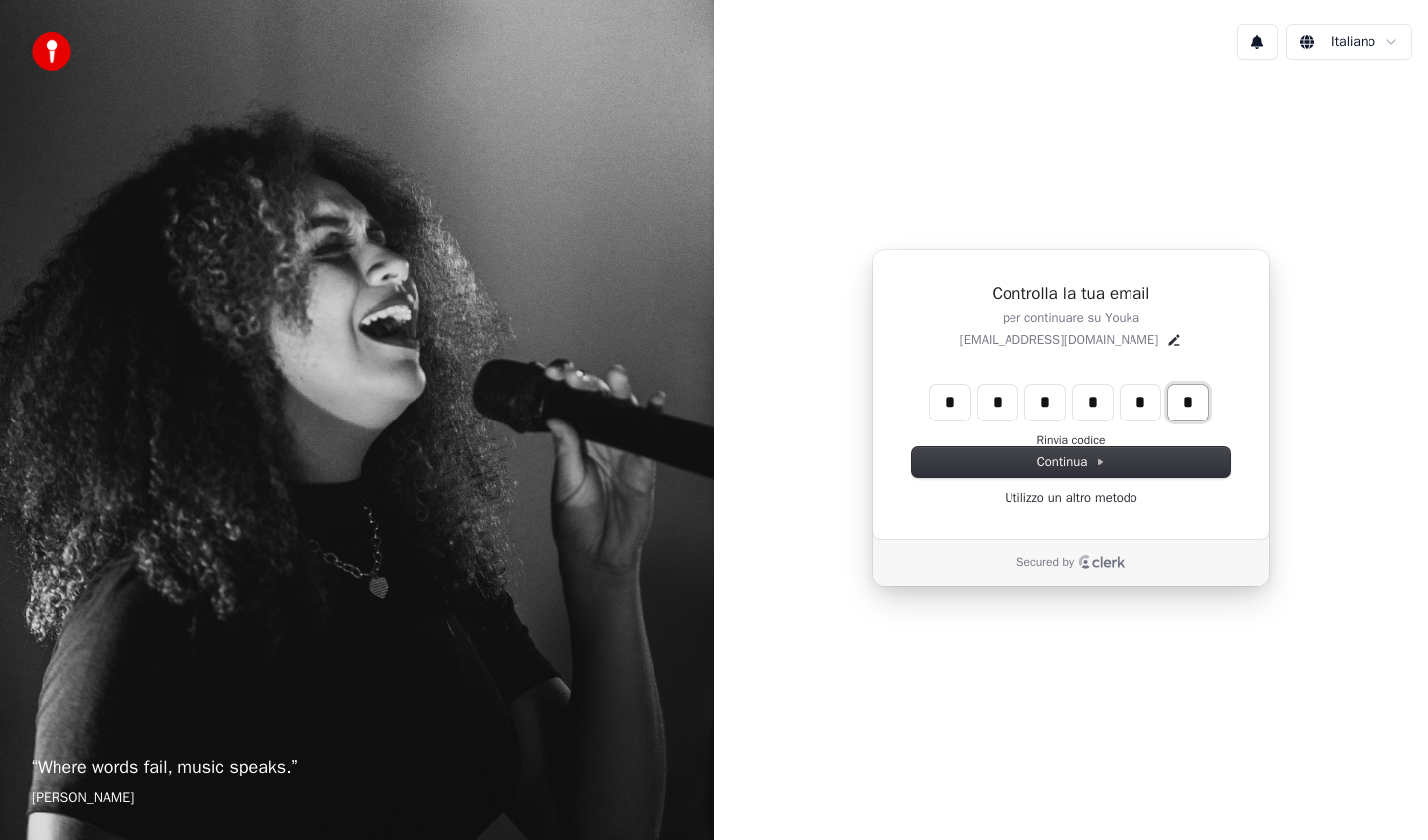 type on "*" 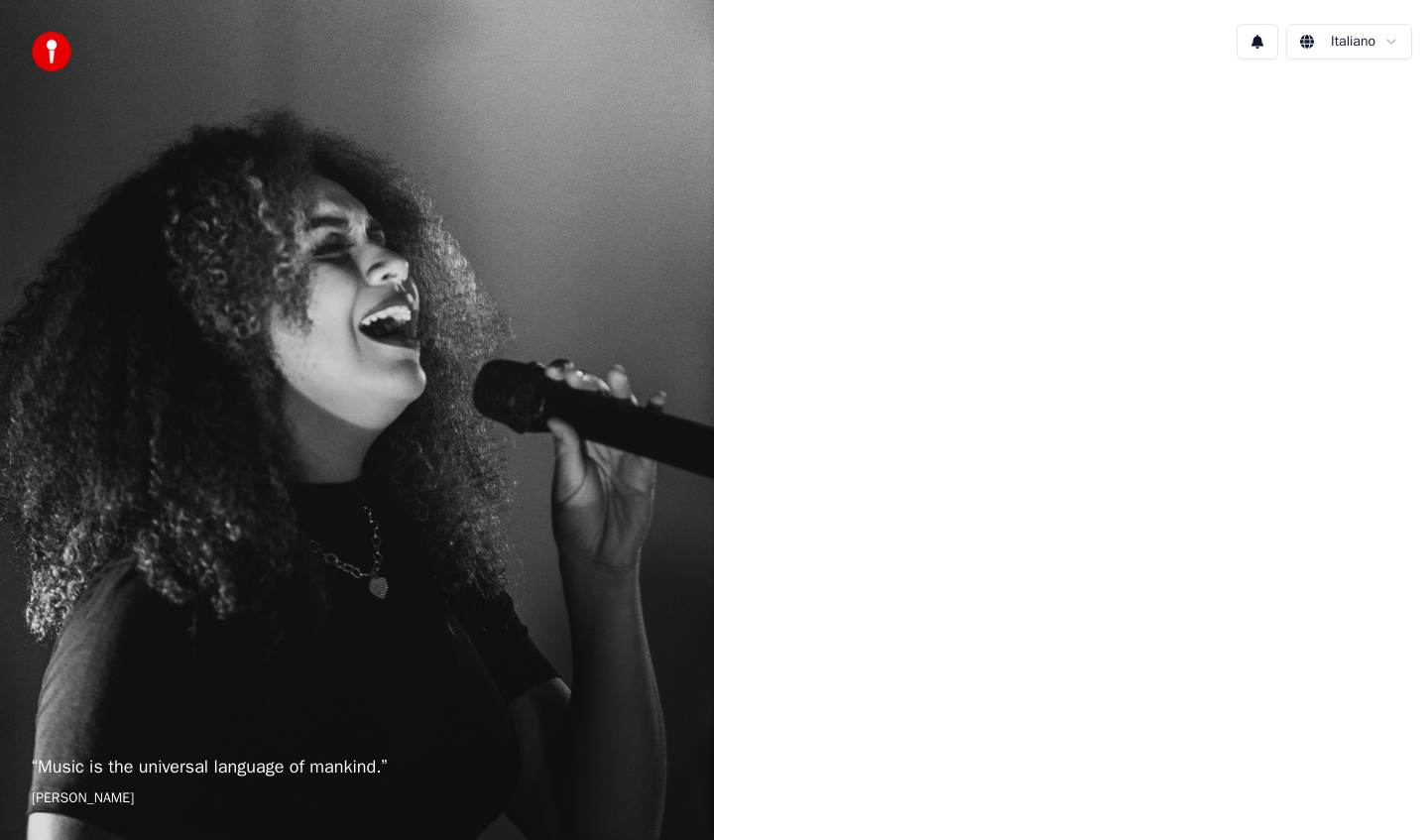 scroll, scrollTop: 0, scrollLeft: 0, axis: both 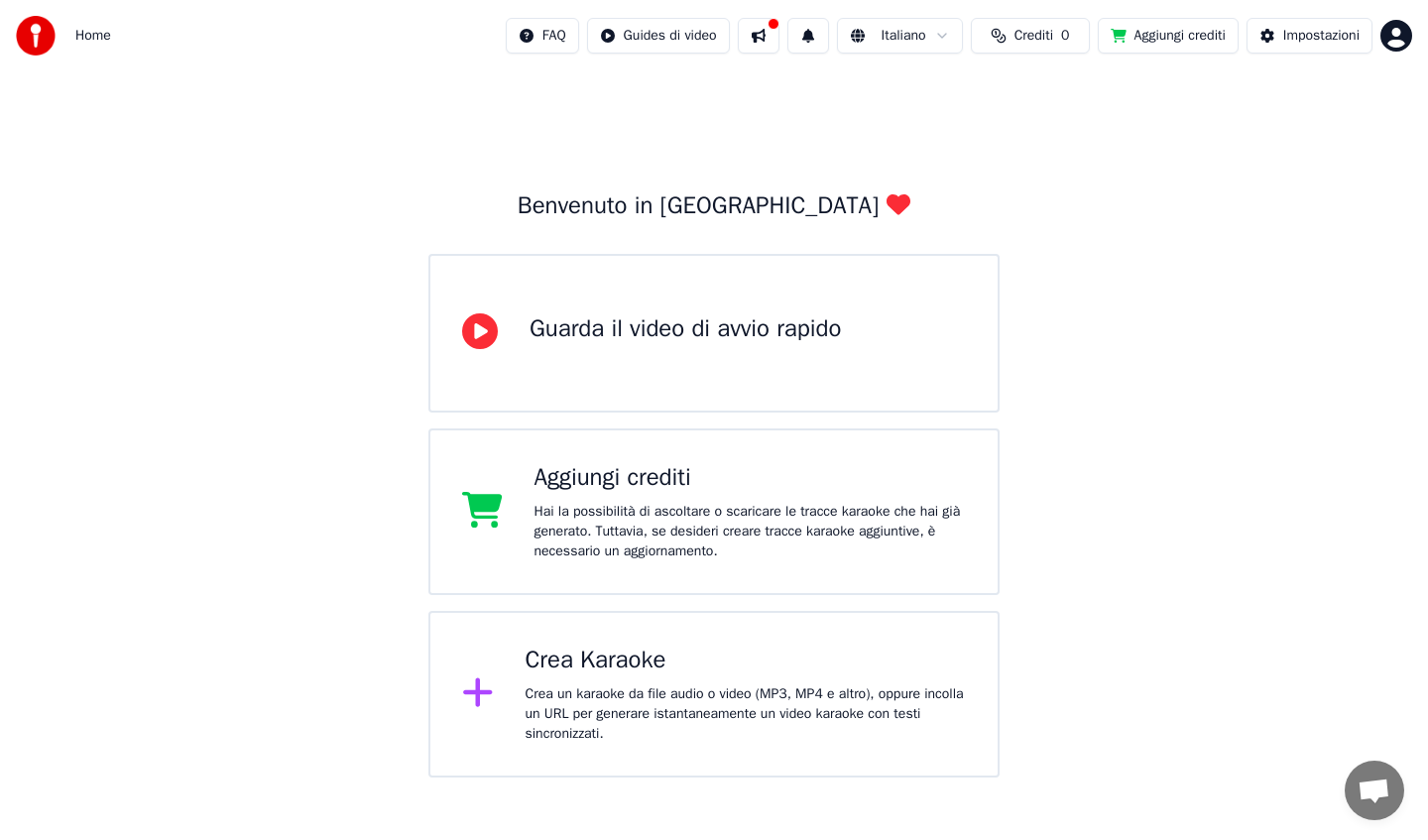 click on "Guarda il video di avvio rapido" at bounding box center (685, 329) 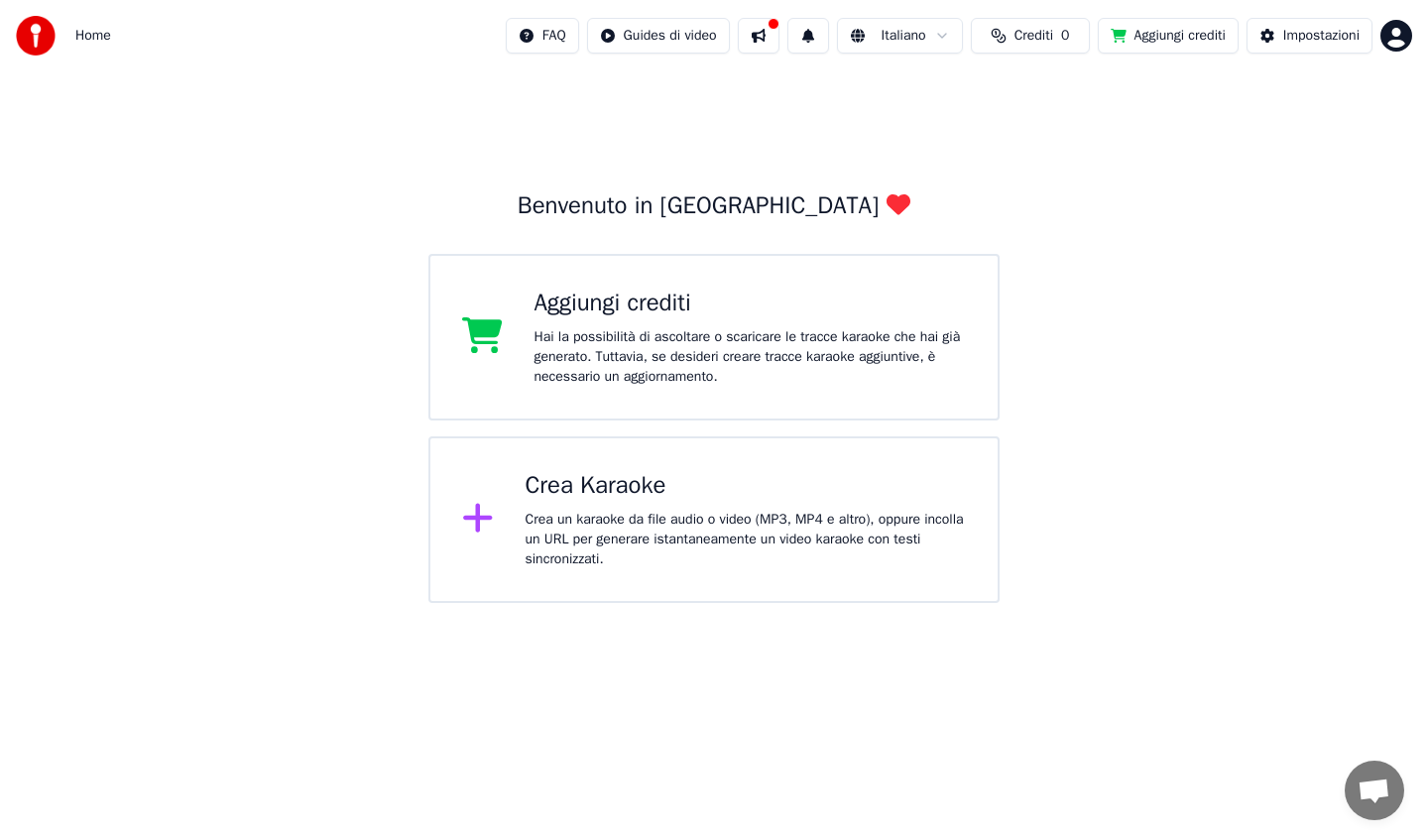 click on "Hai la possibilità di ascoltare o scaricare le tracce karaoke che hai già generato. Tuttavia, se desideri creare tracce karaoke aggiuntive, è necessario un aggiornamento." at bounding box center (751, 357) 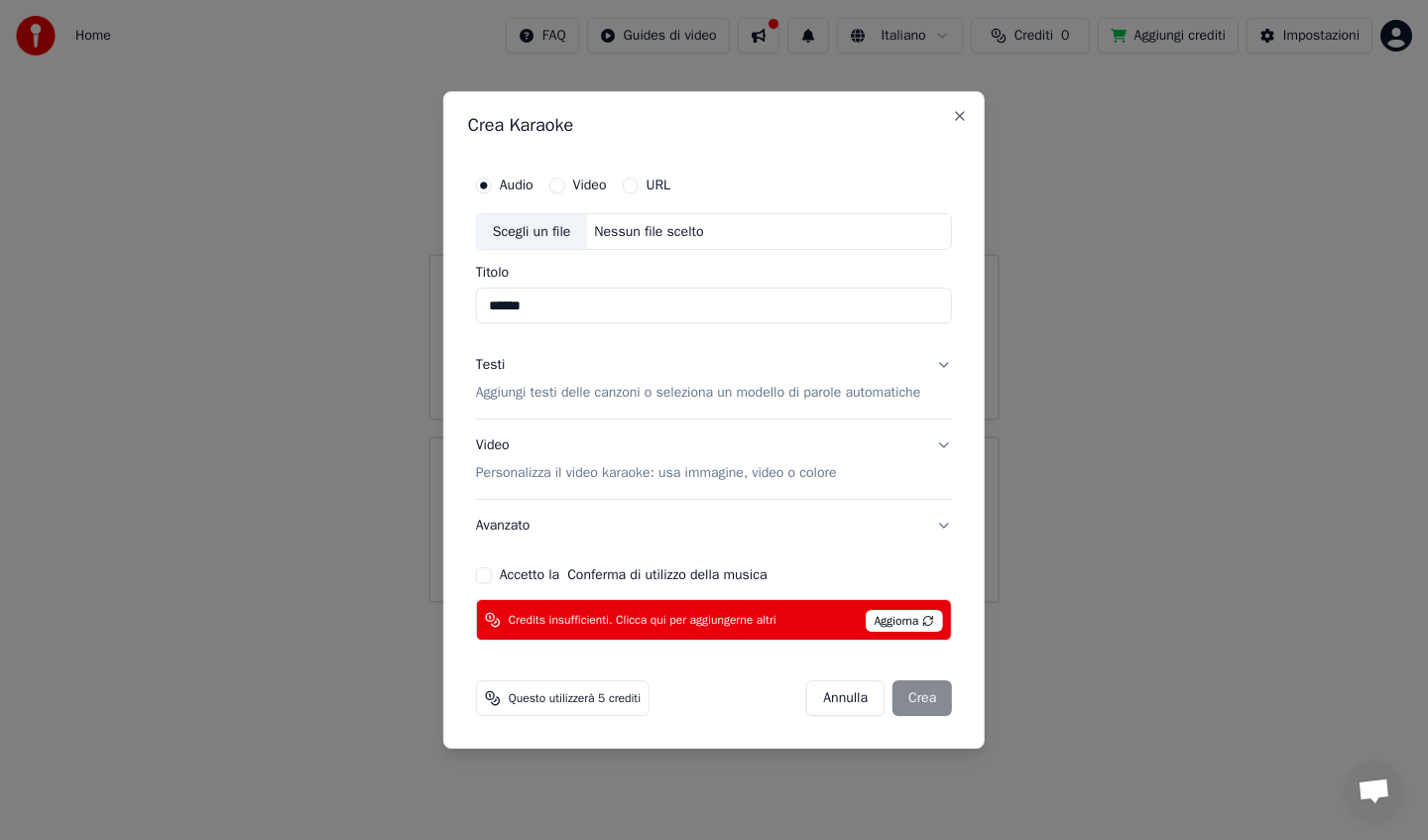 type on "******" 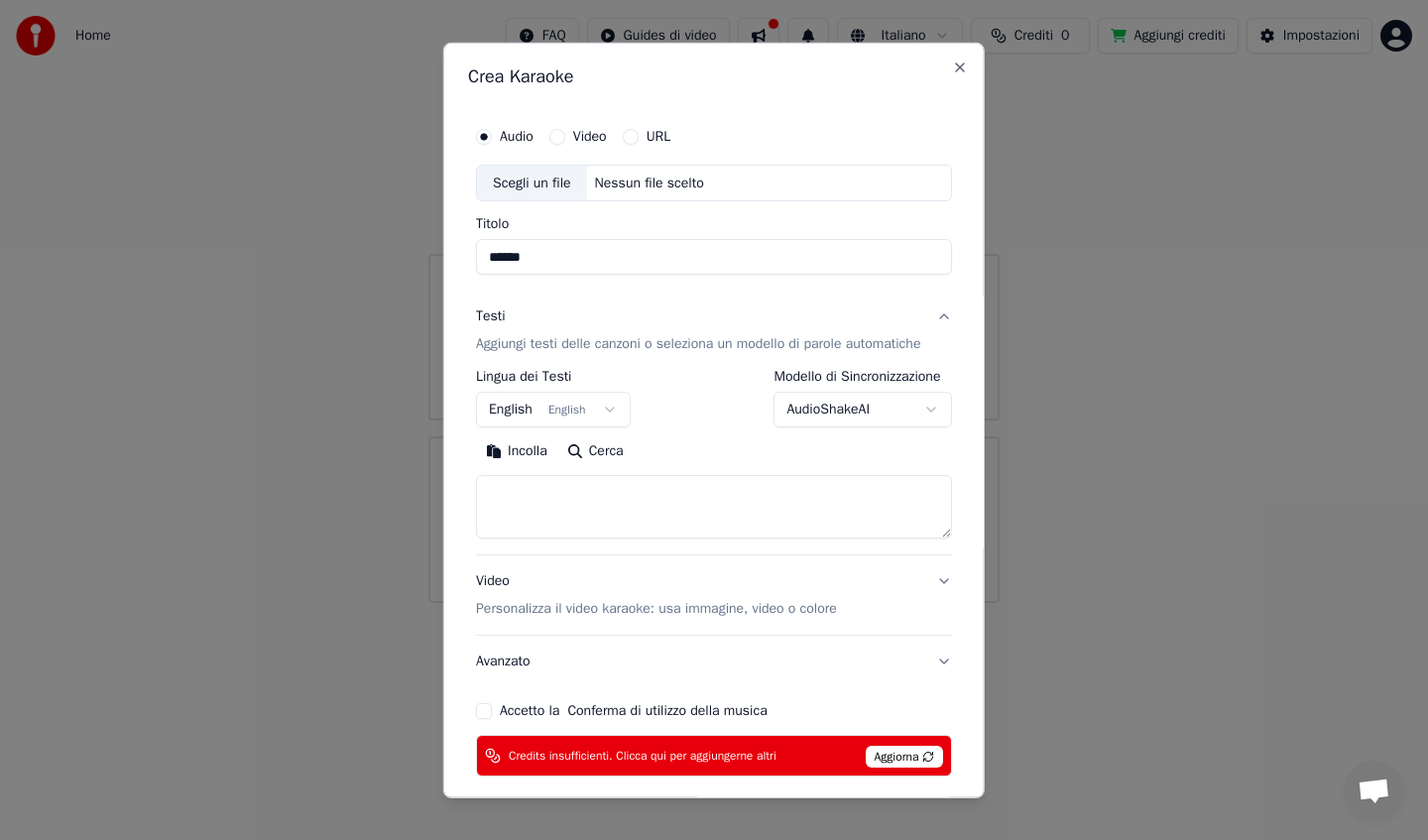 click on "English English" at bounding box center [553, 410] 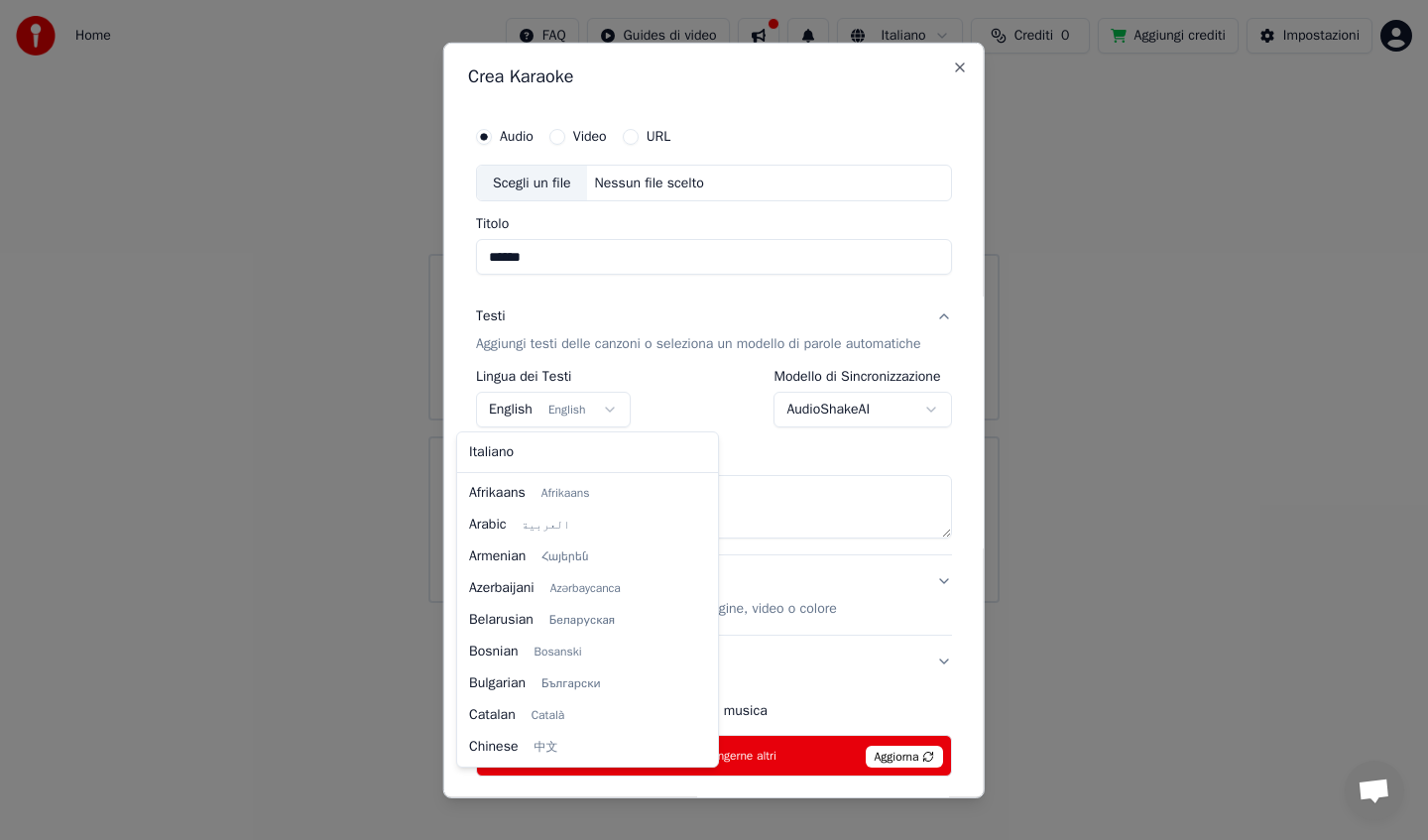 scroll, scrollTop: 159, scrollLeft: 0, axis: vertical 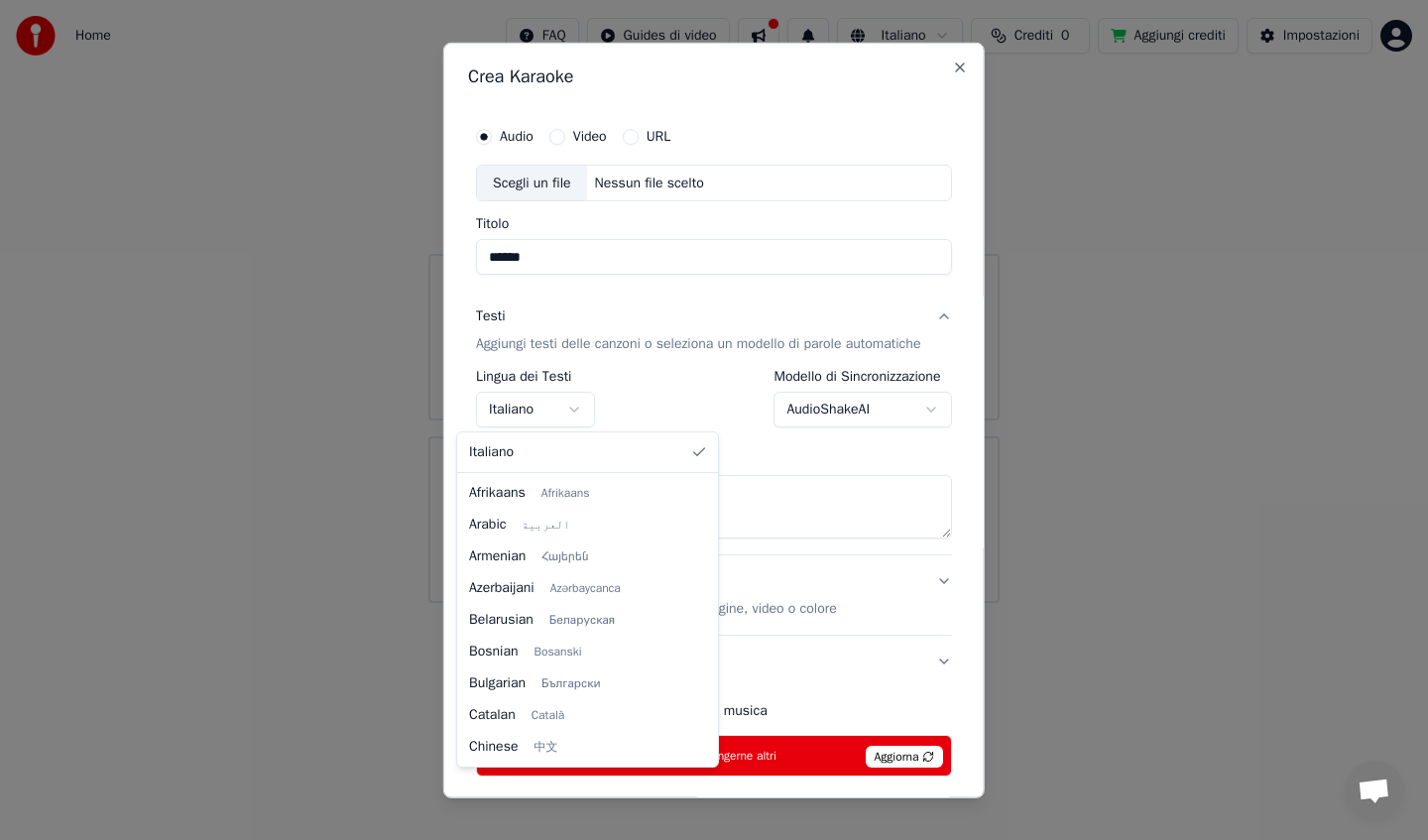 click on "**********" at bounding box center [714, 301] 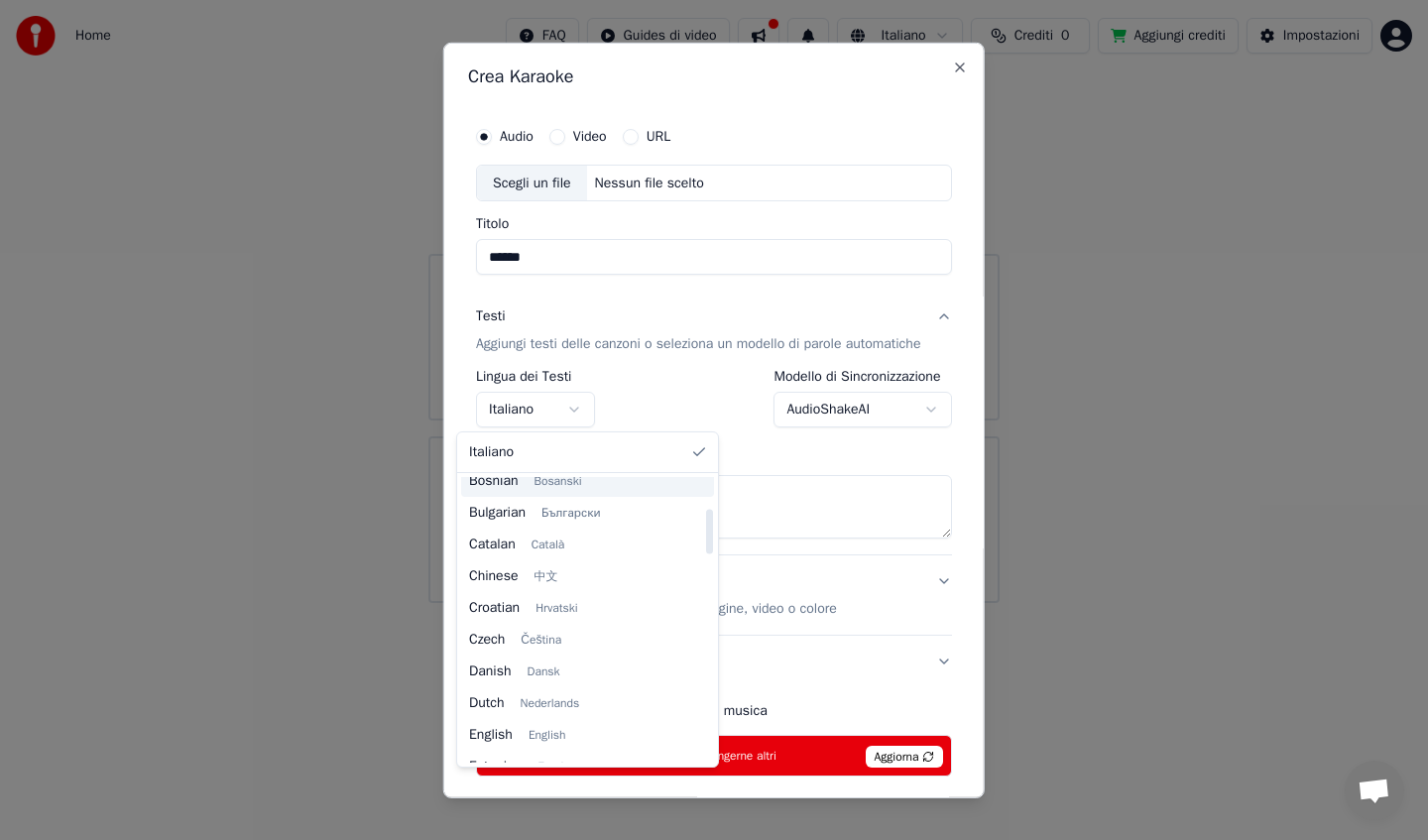 scroll, scrollTop: 198, scrollLeft: 0, axis: vertical 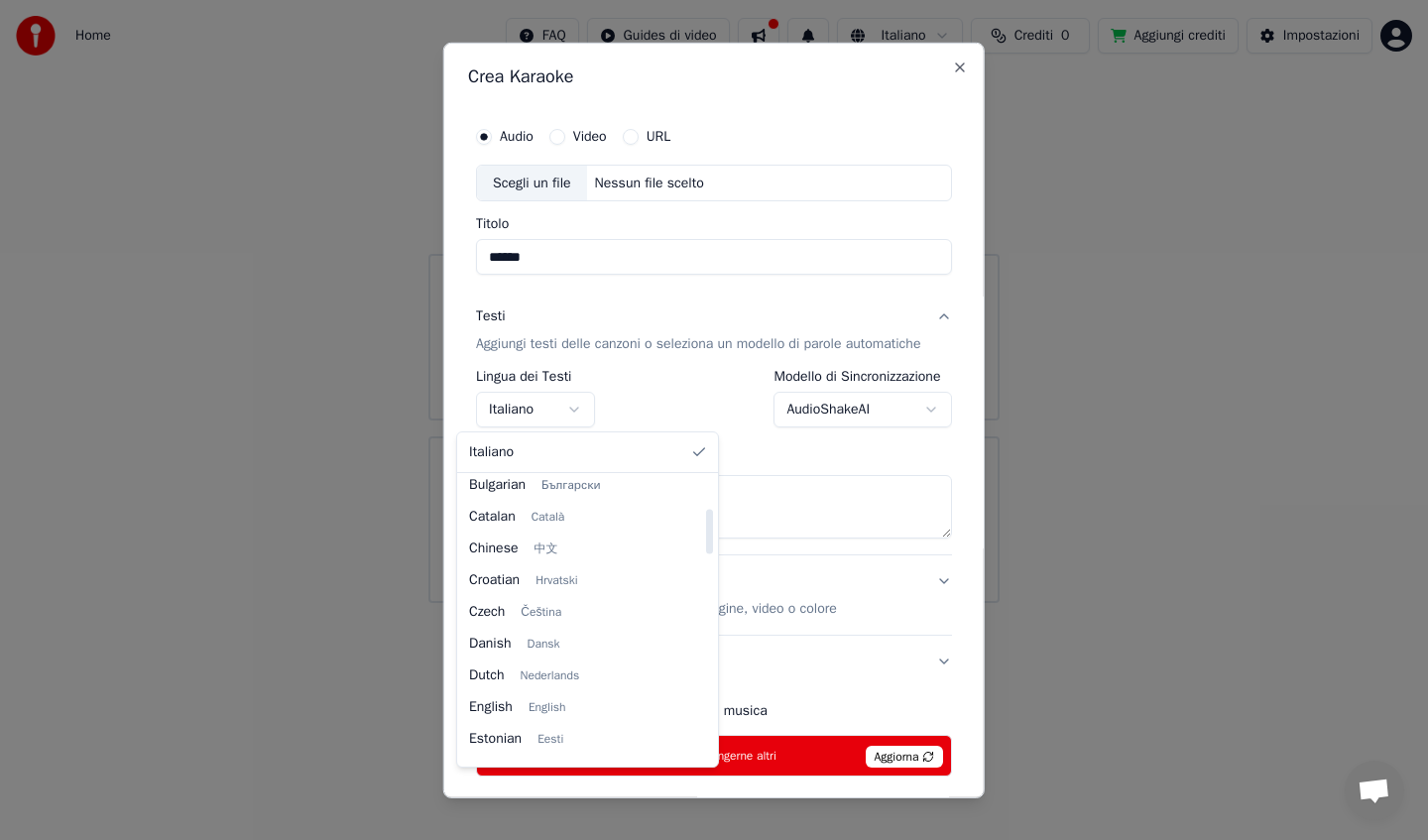 select on "**" 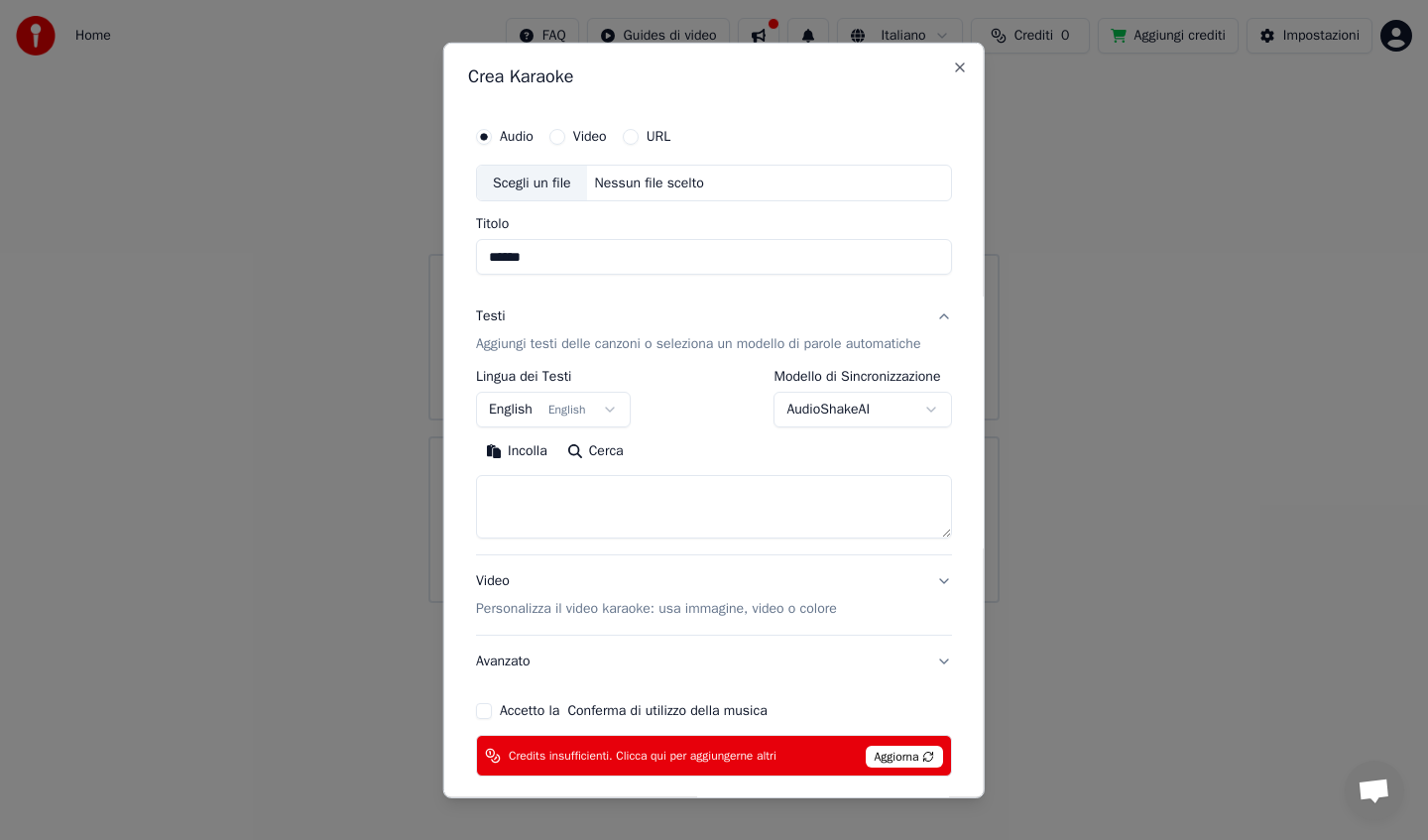 click on "Cerca" at bounding box center (594, 451) 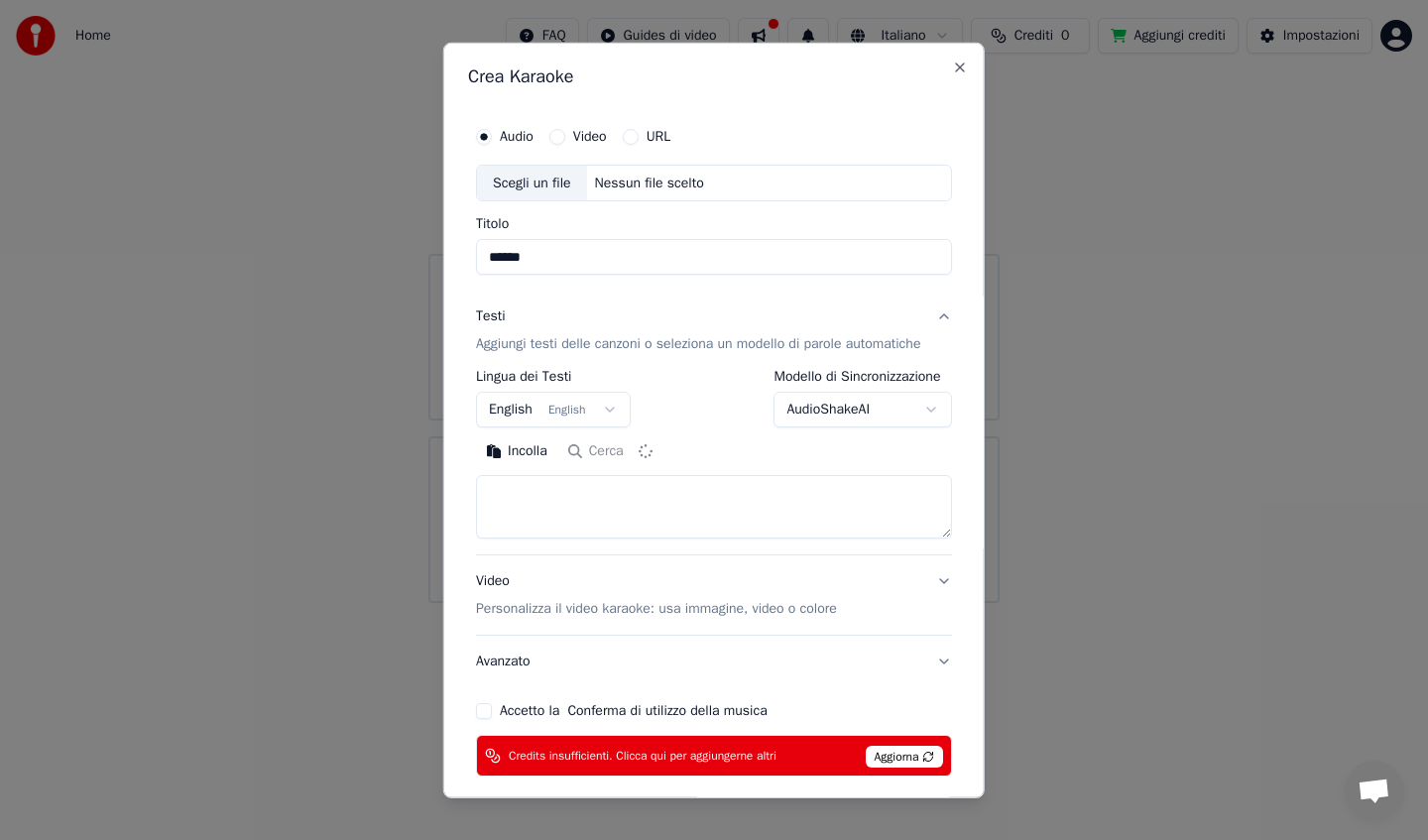 type on "**********" 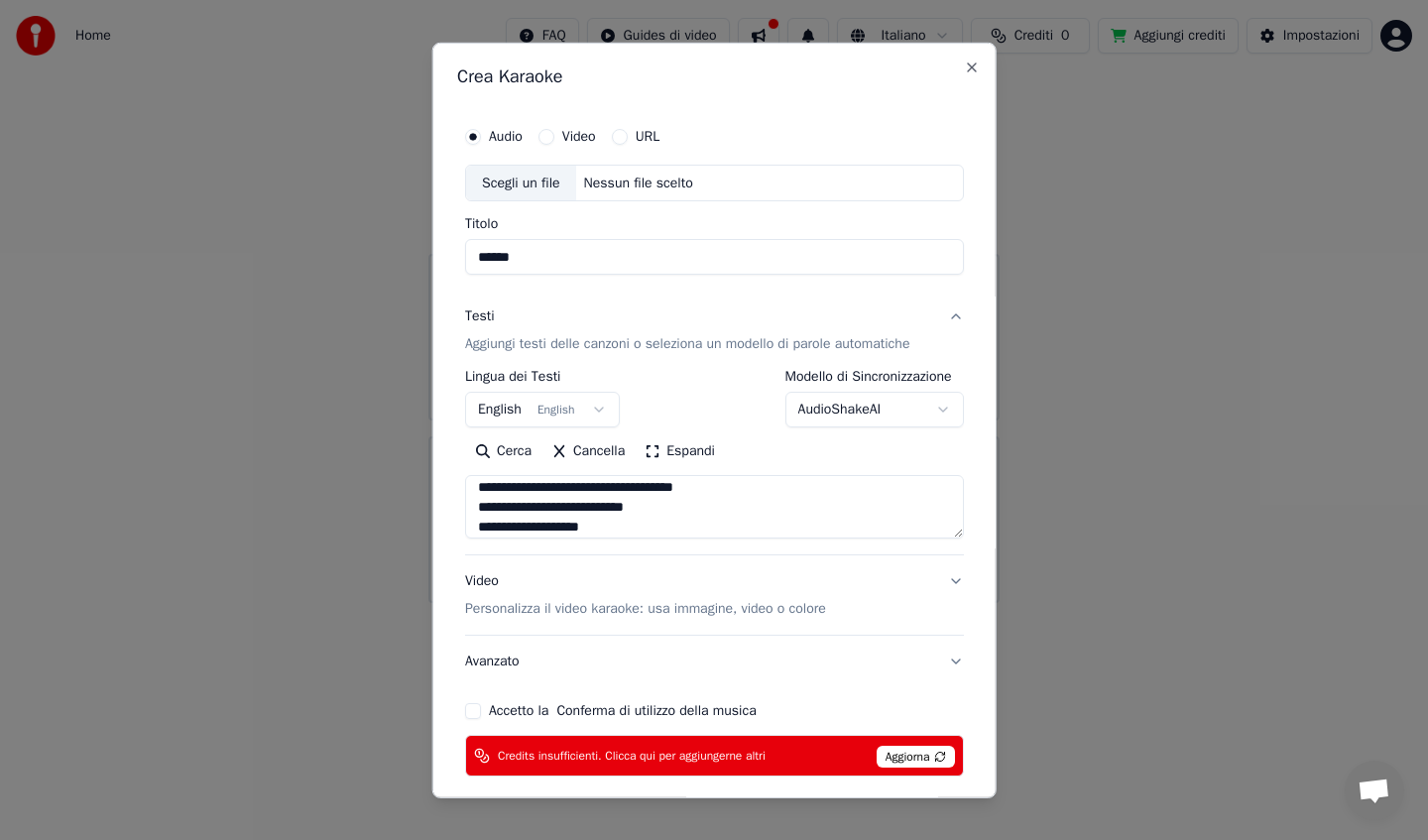 scroll, scrollTop: 0, scrollLeft: 0, axis: both 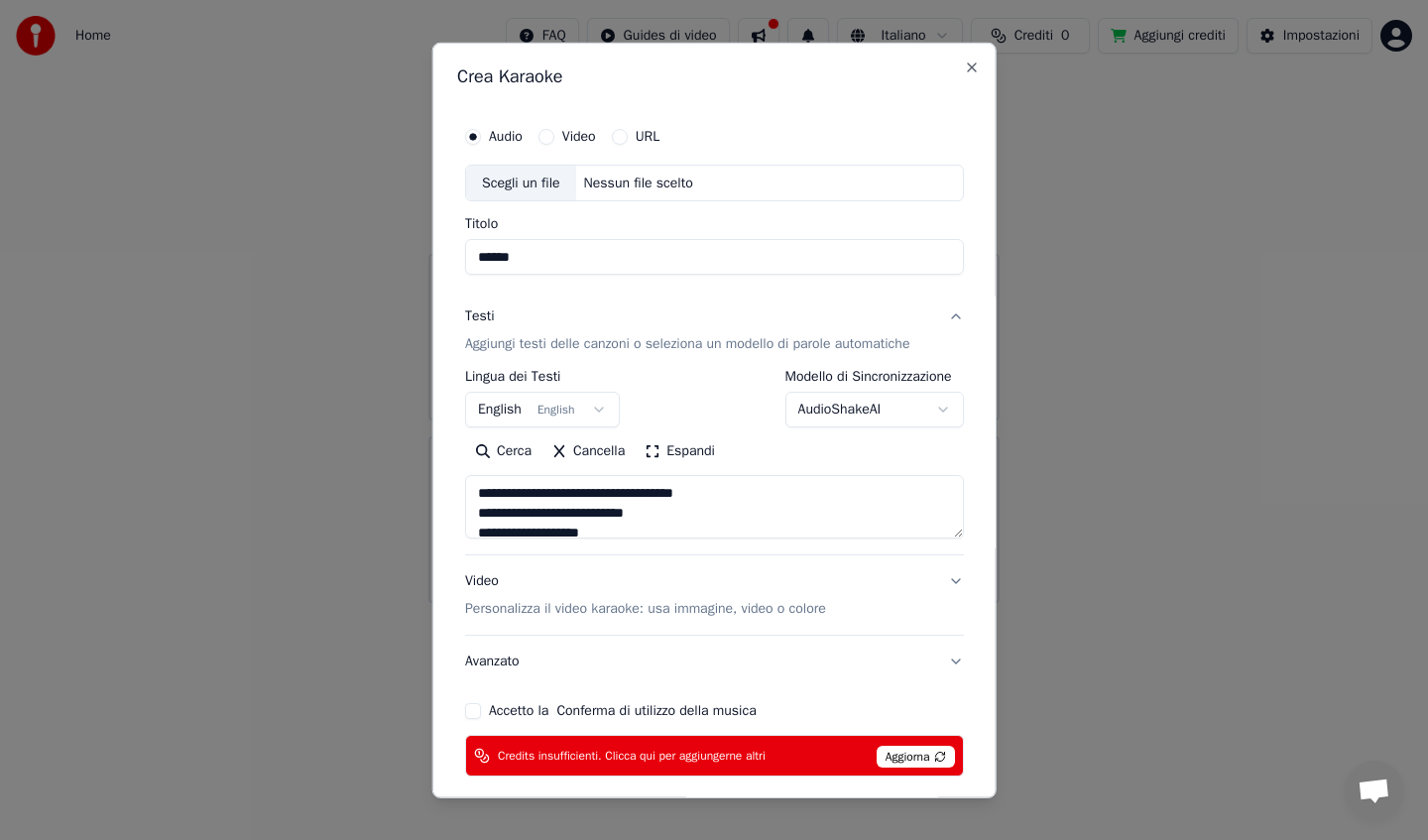click on "Espandi" at bounding box center [679, 451] 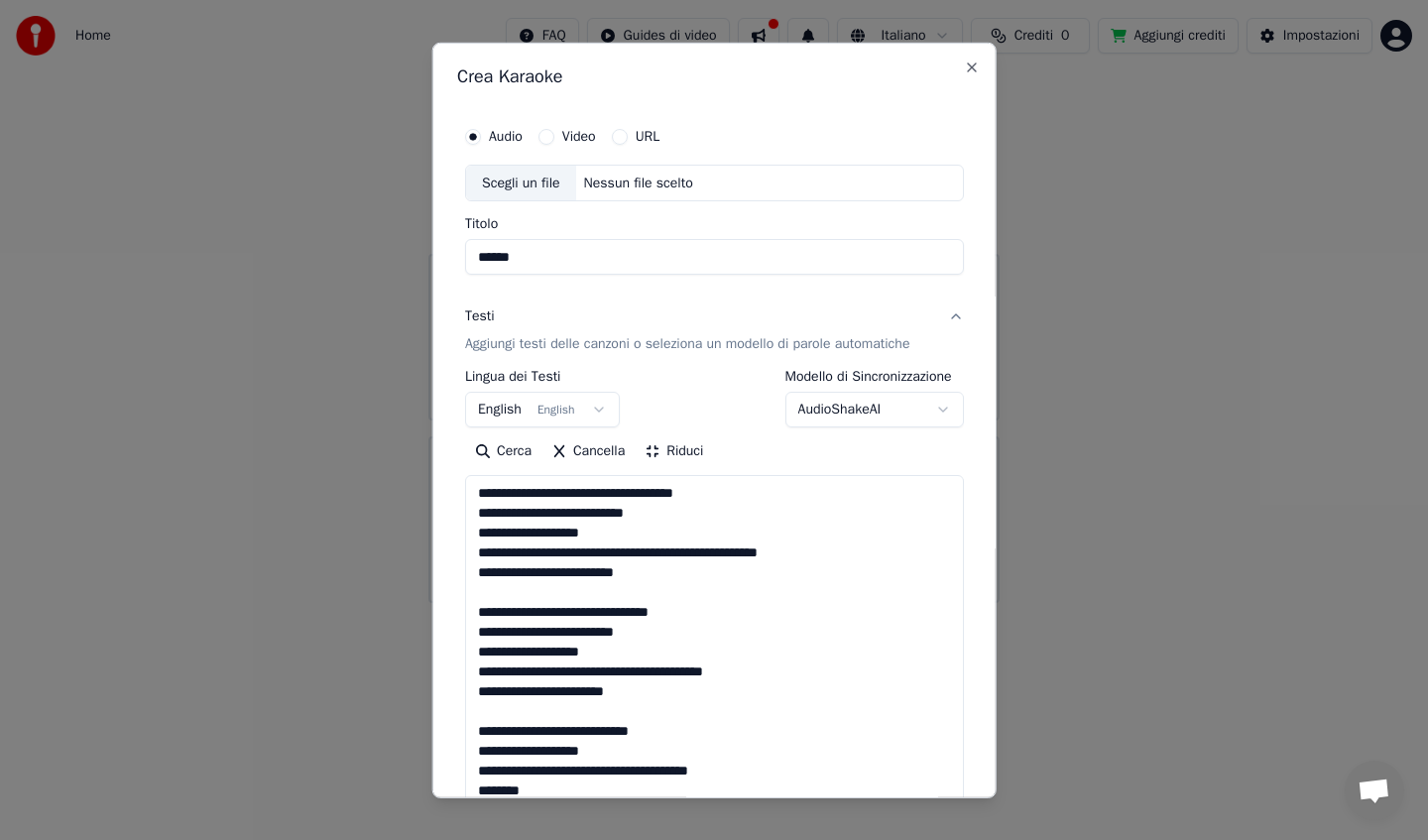 scroll, scrollTop: 2, scrollLeft: 0, axis: vertical 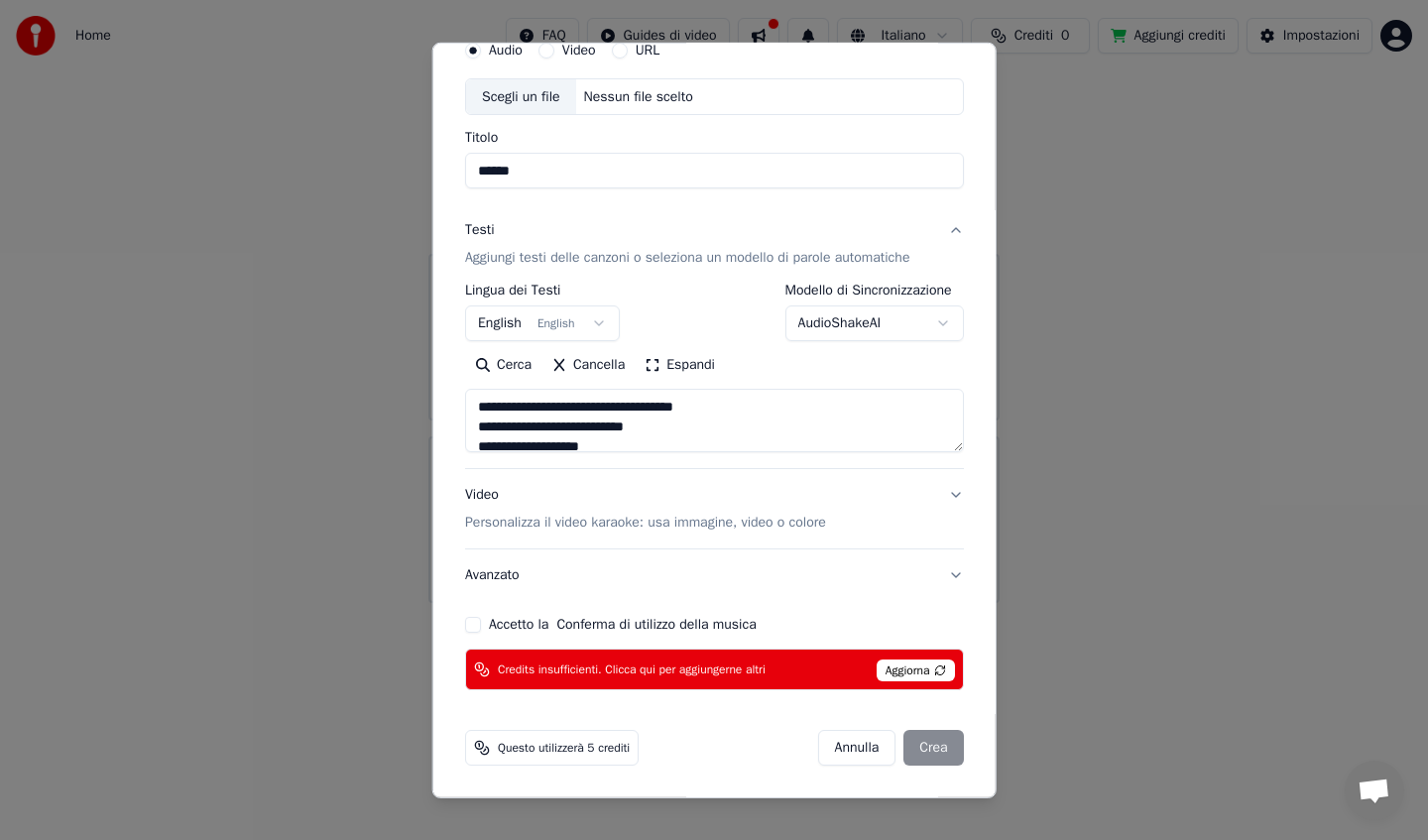 click on "Video Personalizza il video karaoke: usa immagine, video o colore" at bounding box center [646, 509] 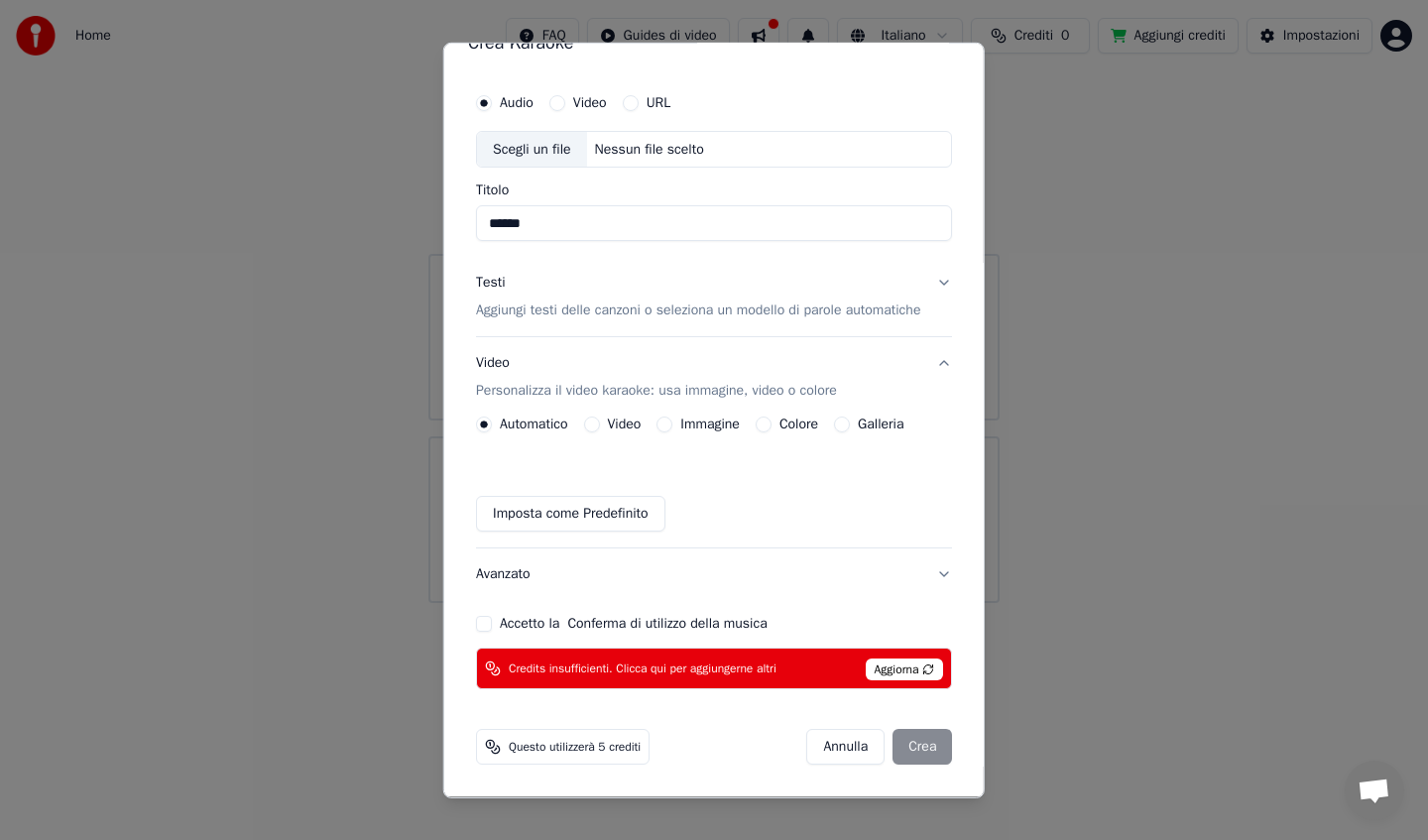 scroll, scrollTop: 34, scrollLeft: 0, axis: vertical 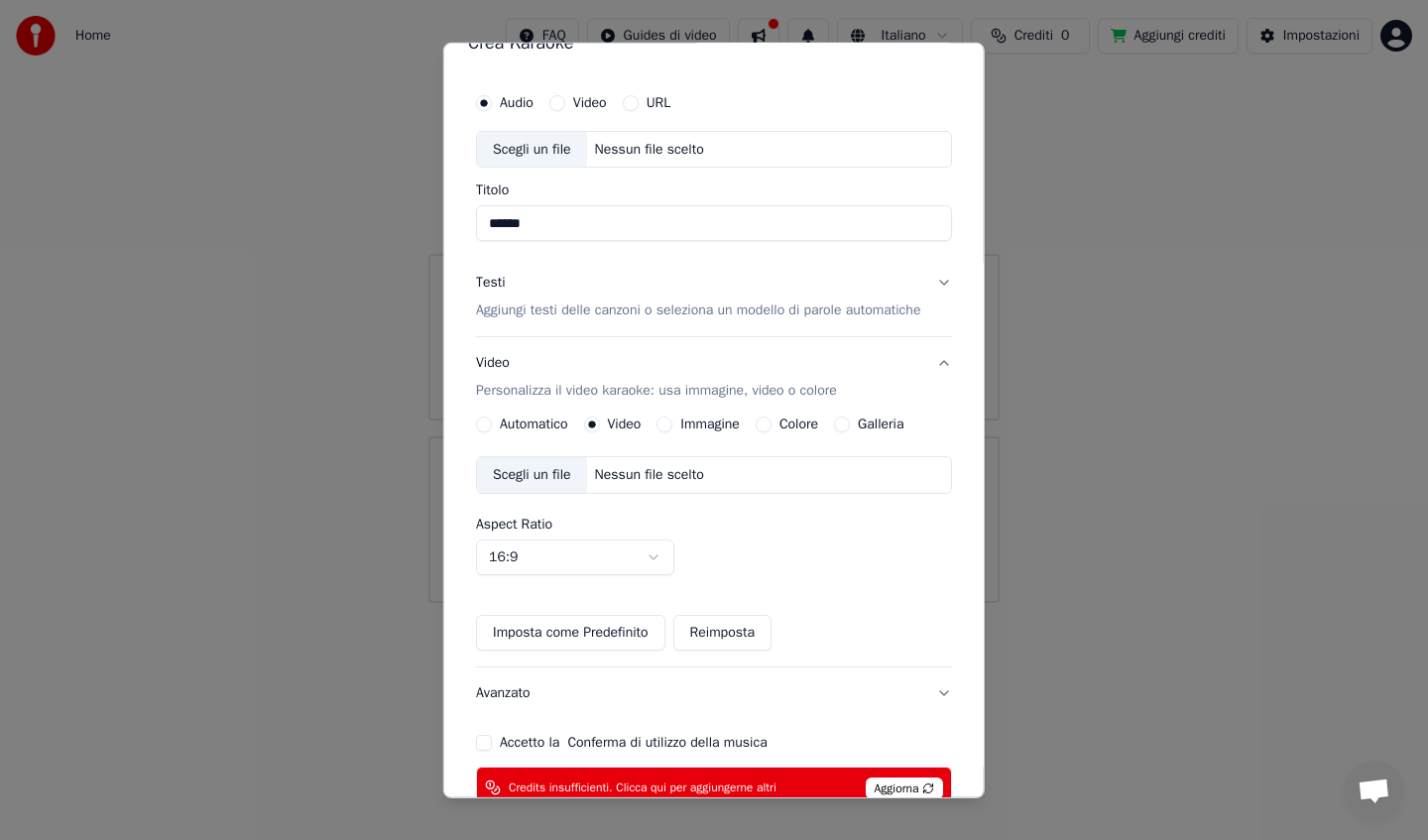 click on "Scegli un file" at bounding box center (532, 475) 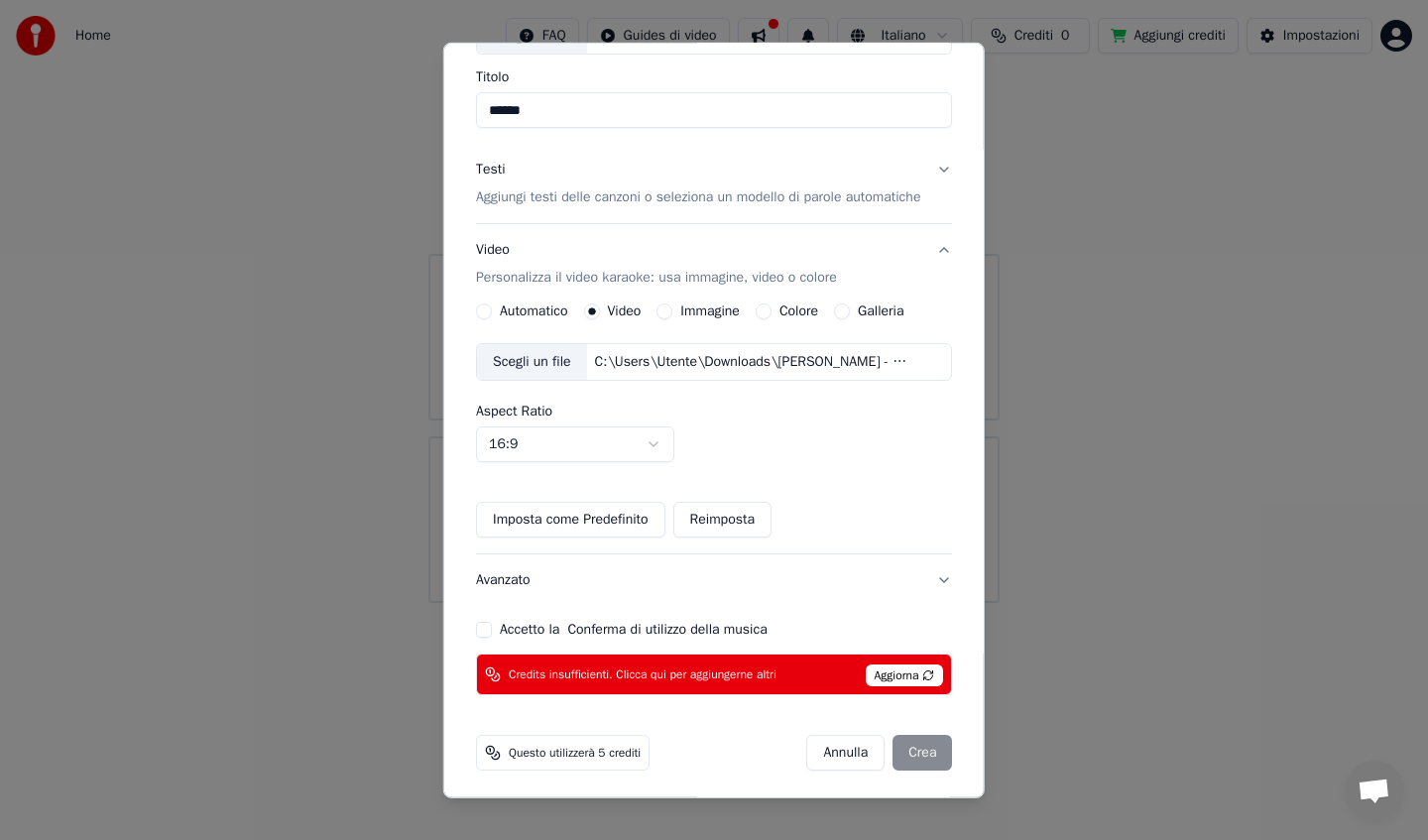 scroll, scrollTop: 152, scrollLeft: 0, axis: vertical 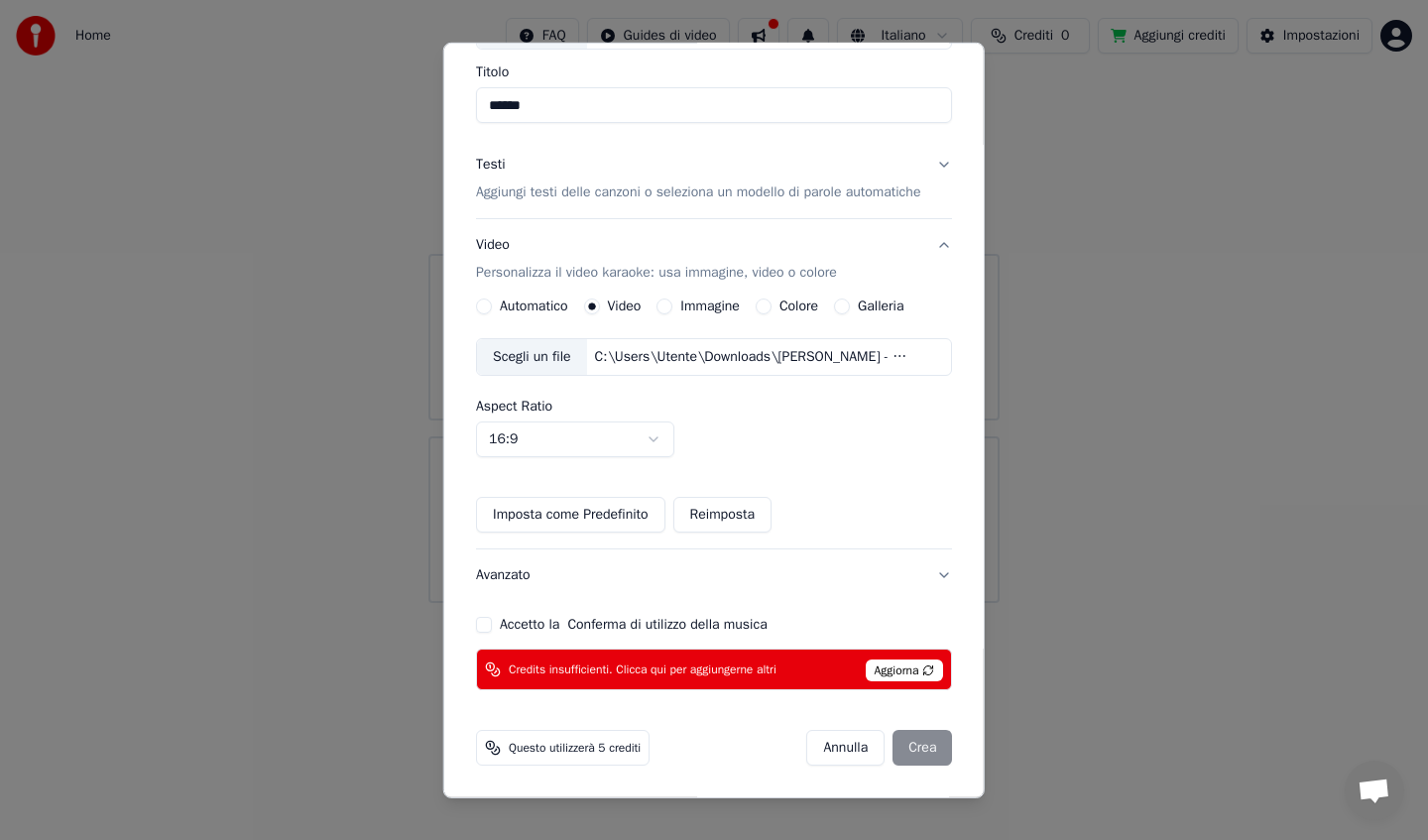 click on "Accetto la   Conferma di utilizzo della musica" at bounding box center [484, 625] 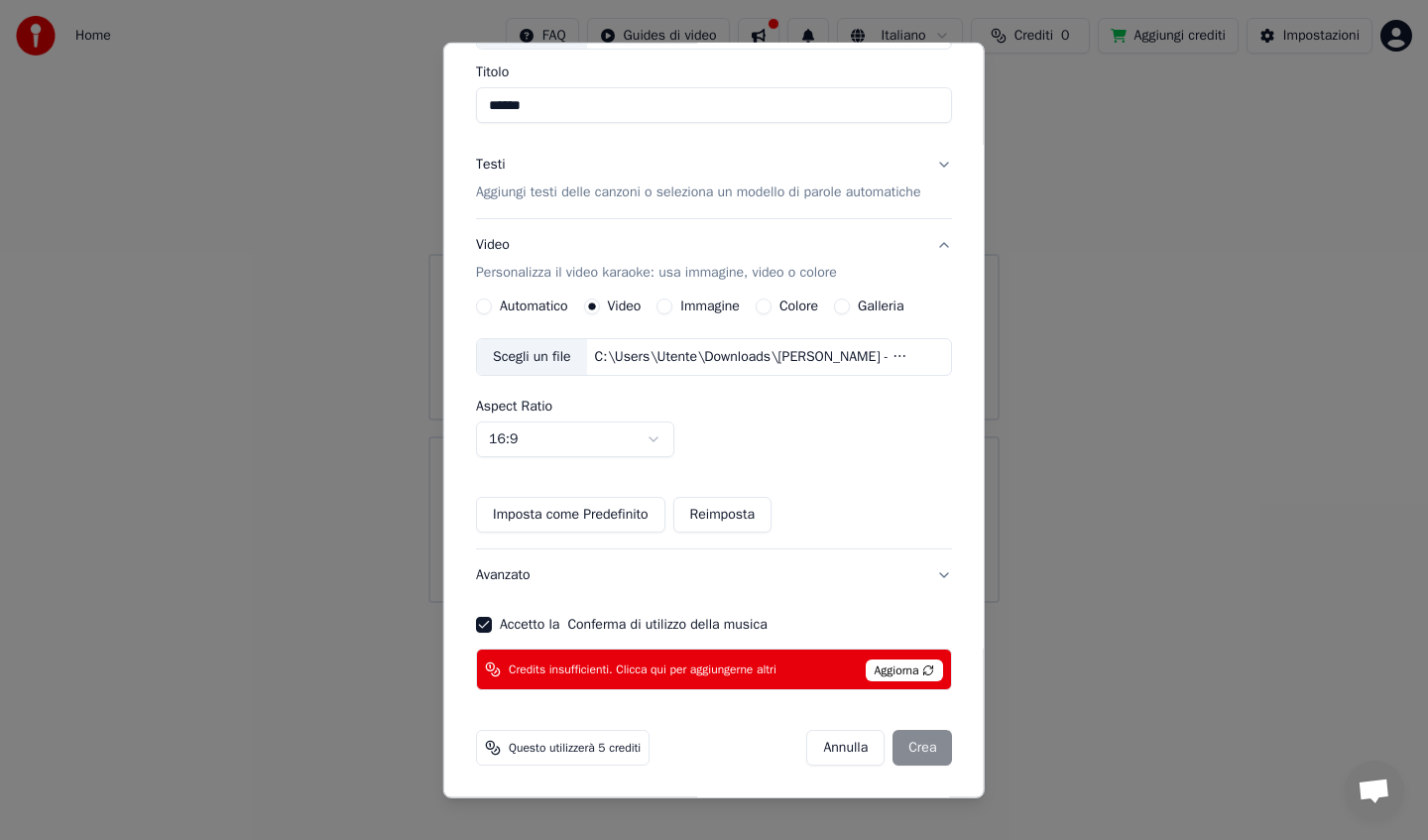 click on "[PERSON_NAME]" at bounding box center (879, 748) 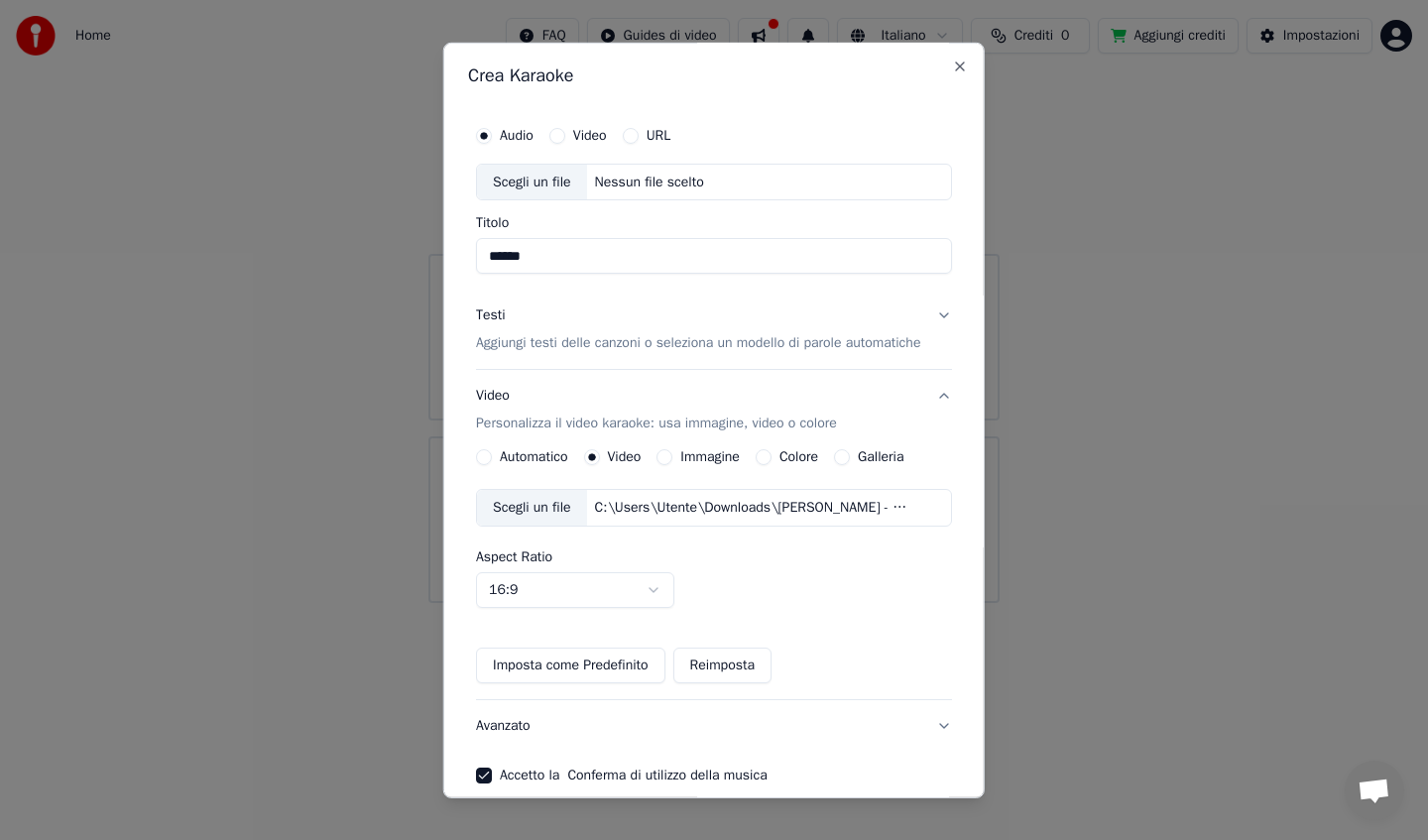 scroll, scrollTop: 0, scrollLeft: 0, axis: both 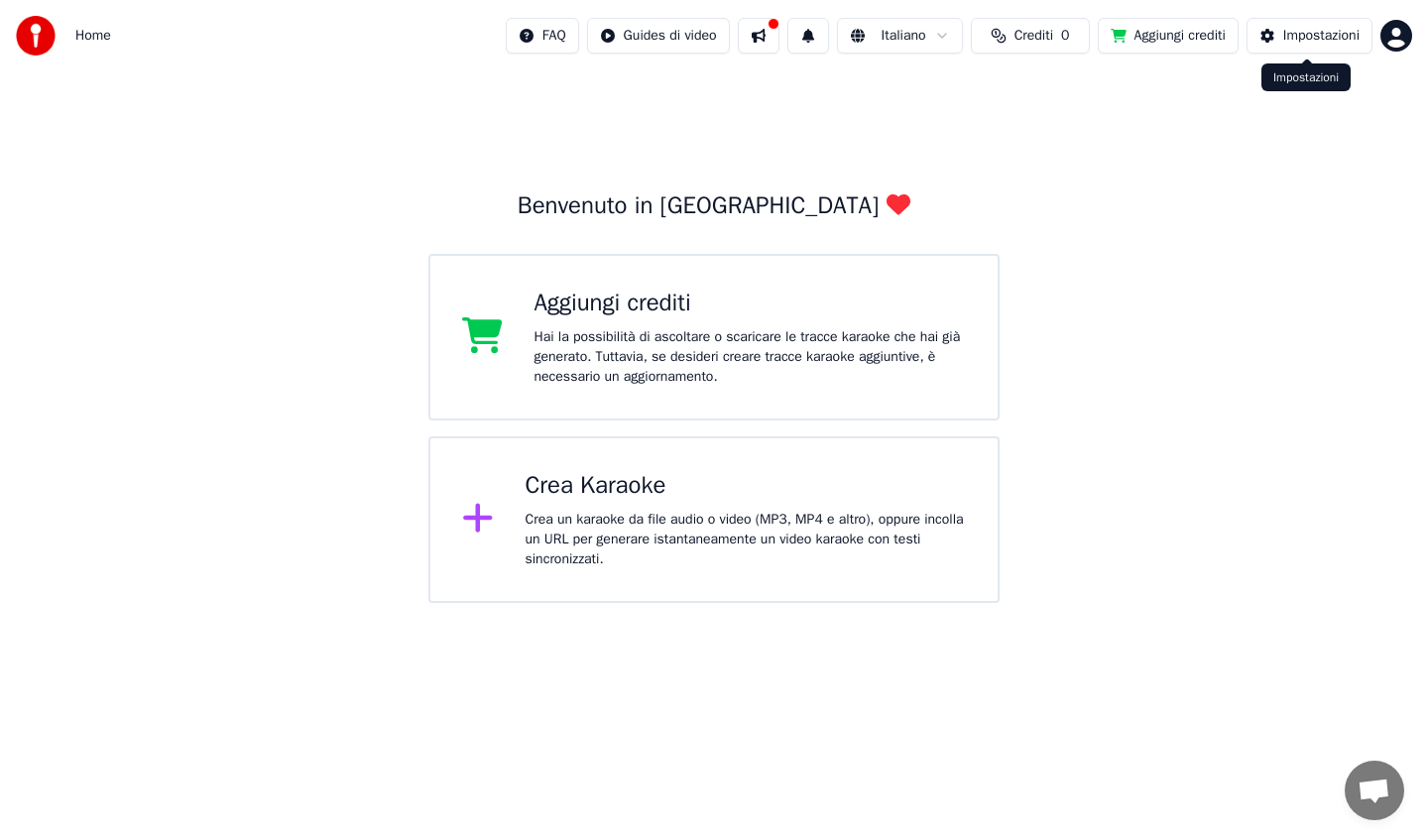 click on "Impostazioni" at bounding box center [1321, 36] 